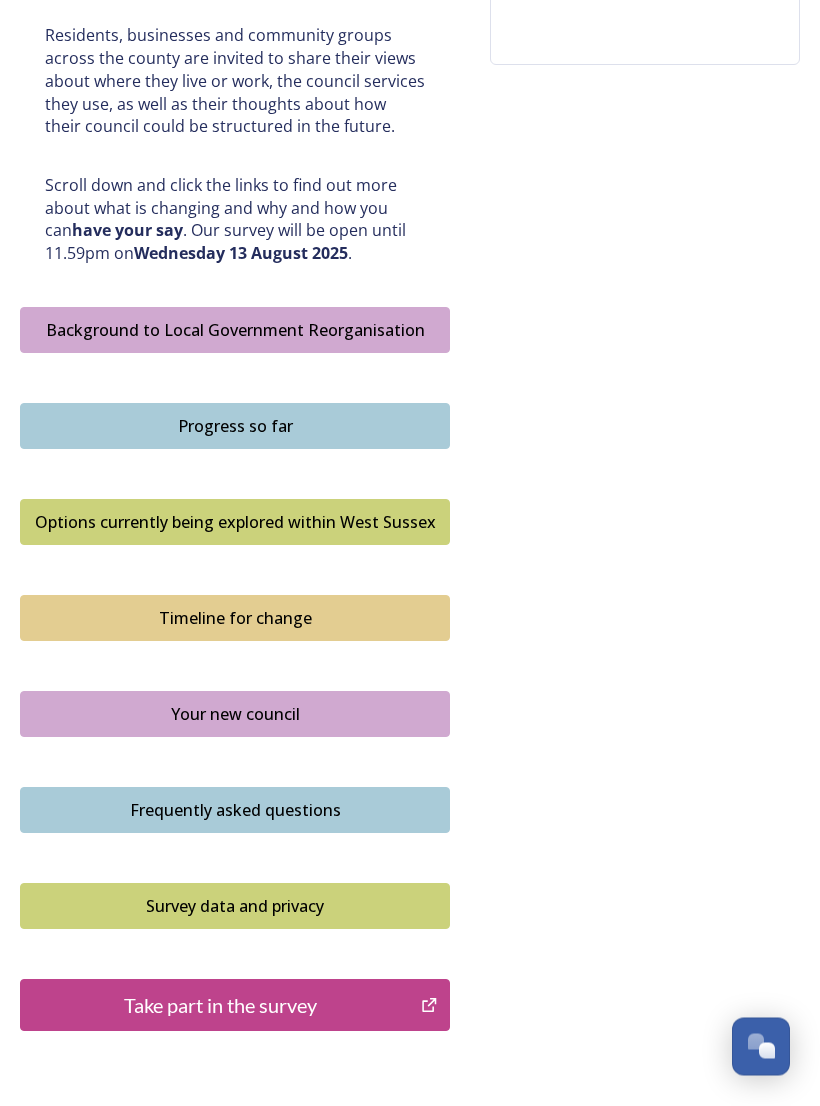 scroll, scrollTop: 1014, scrollLeft: 0, axis: vertical 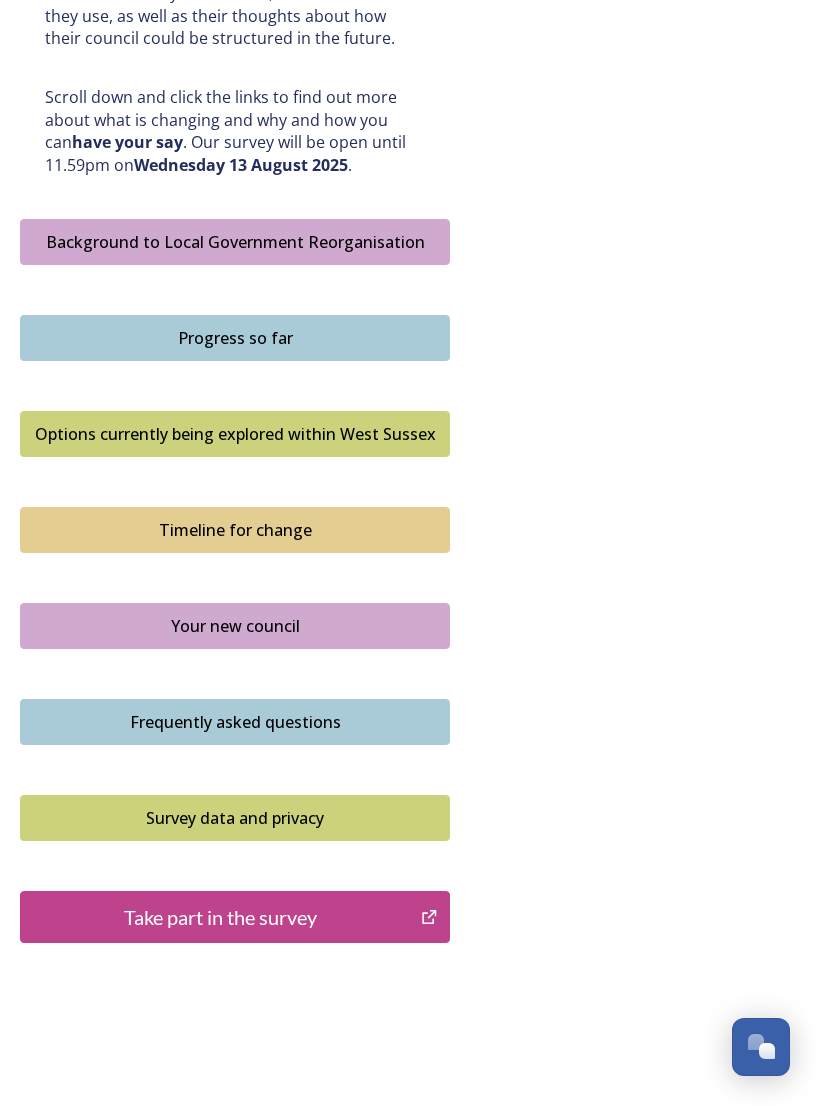 click on "Your new council" at bounding box center (235, 626) 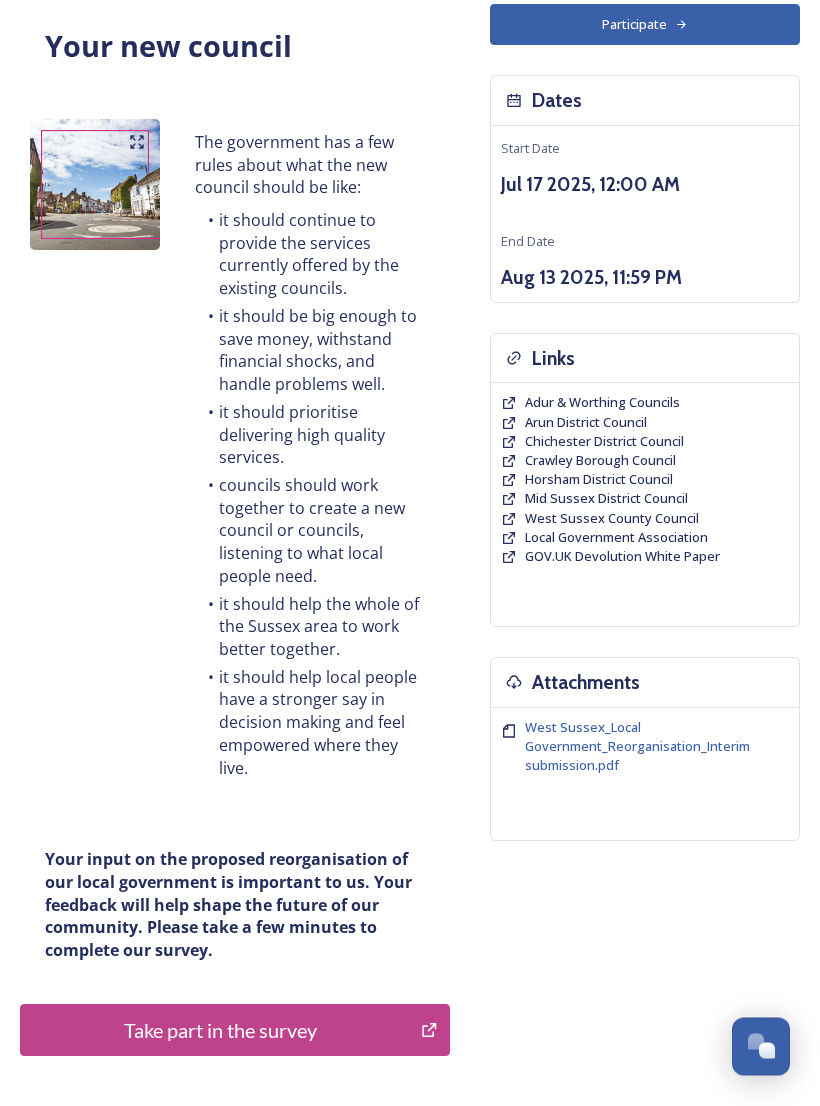 scroll, scrollTop: 264, scrollLeft: 0, axis: vertical 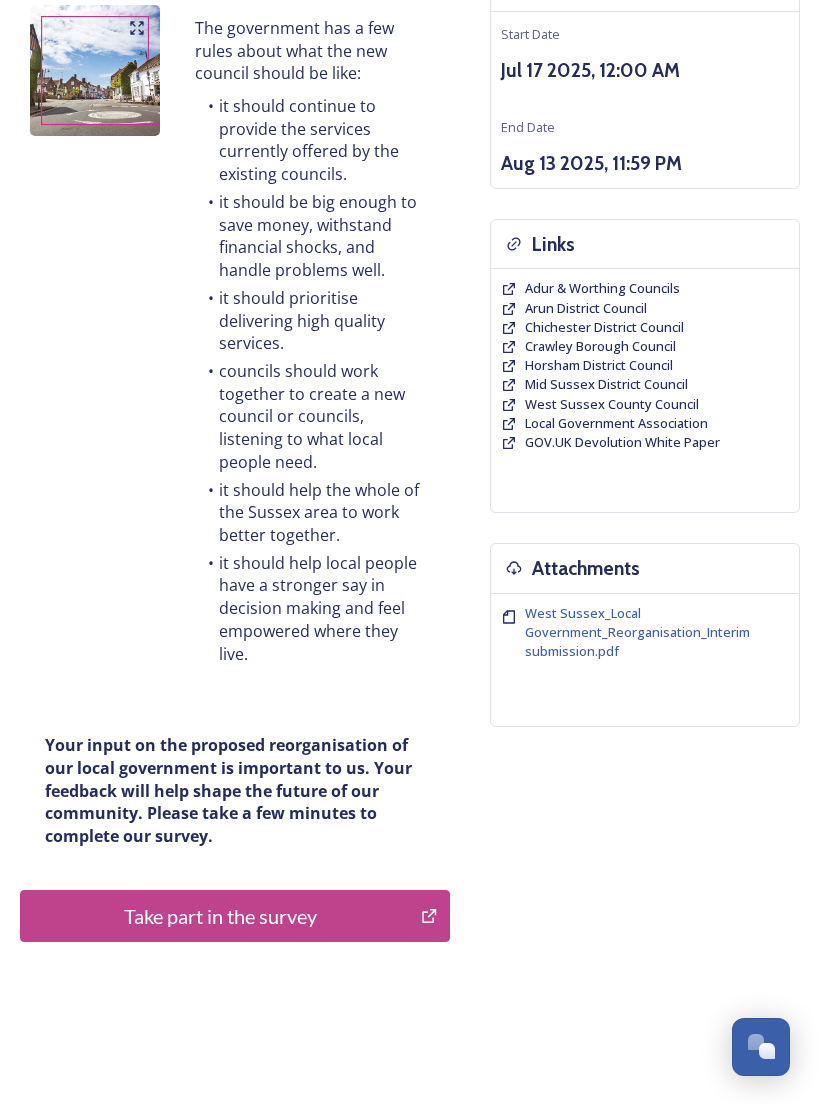 click on "Take part in the survey" at bounding box center (220, 916) 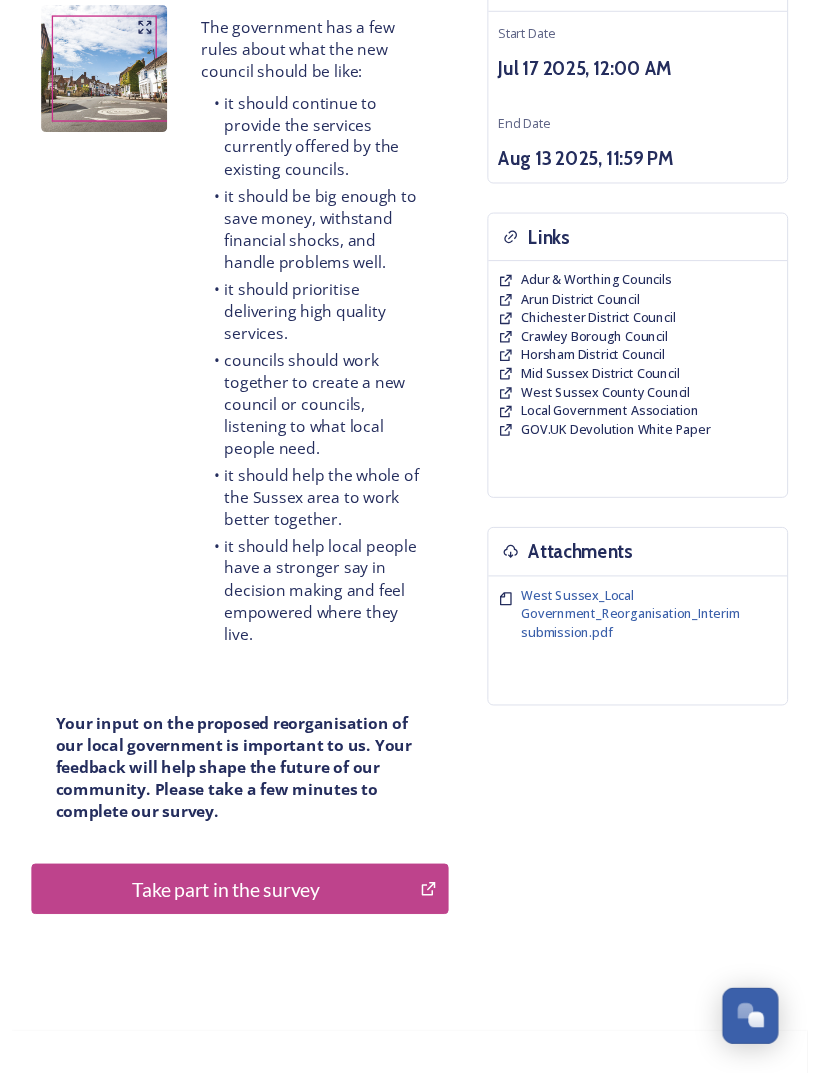 scroll, scrollTop: 231, scrollLeft: 0, axis: vertical 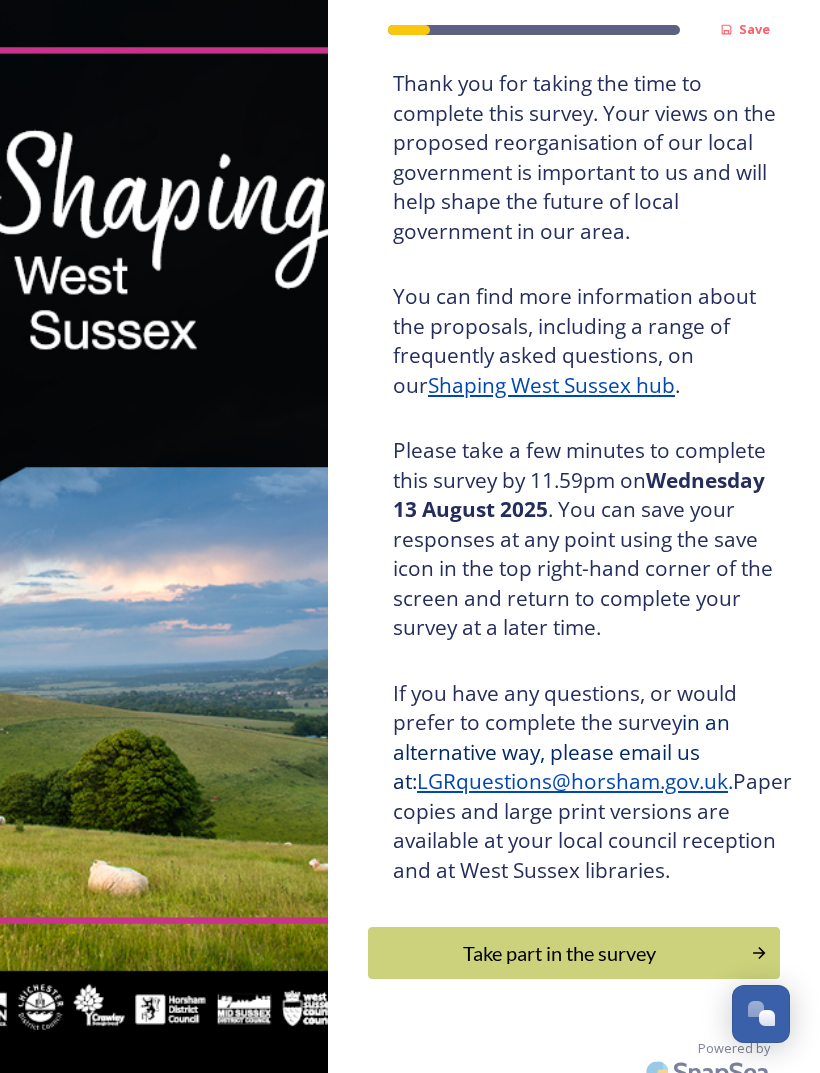 click on "Take part in the survey" at bounding box center [559, 953] 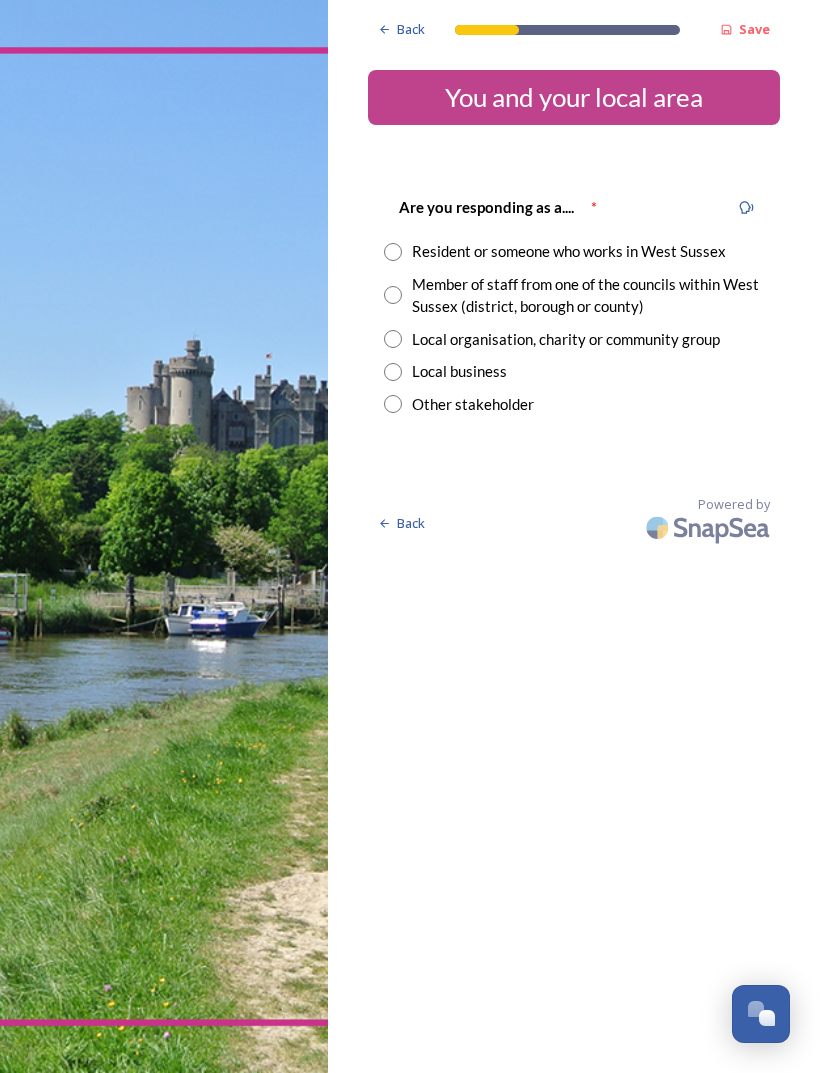 click at bounding box center (393, 252) 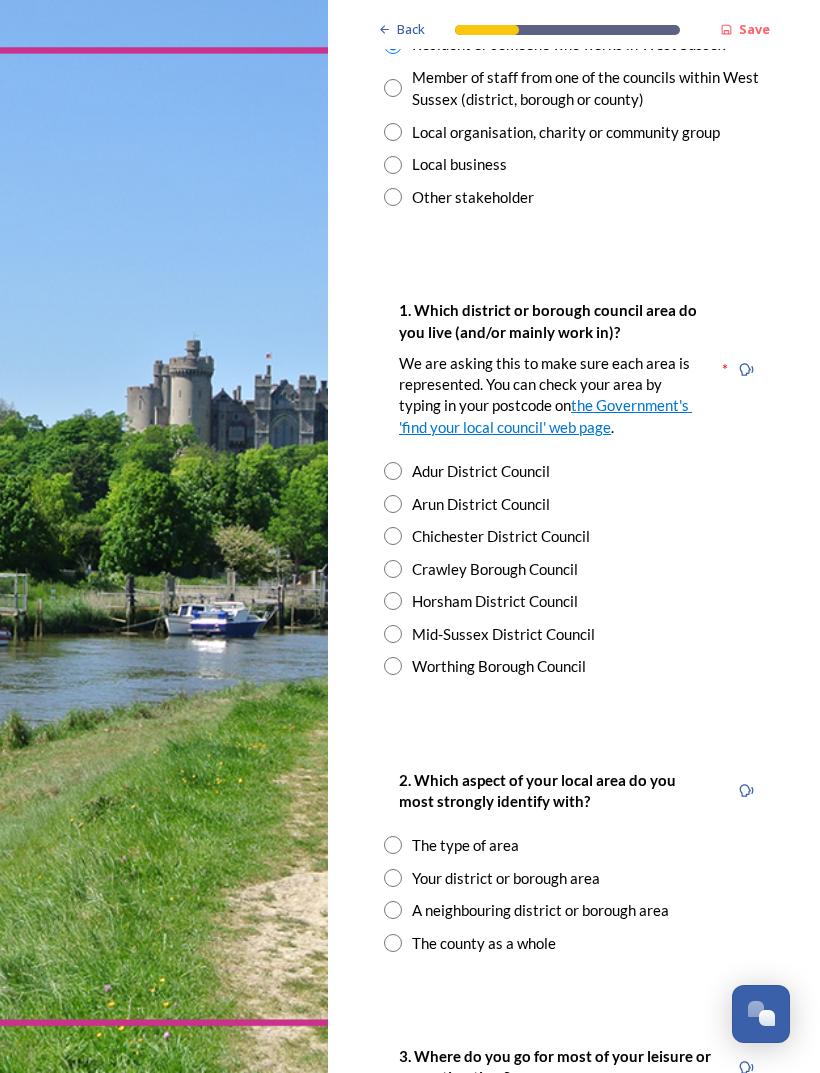 scroll, scrollTop: 209, scrollLeft: 0, axis: vertical 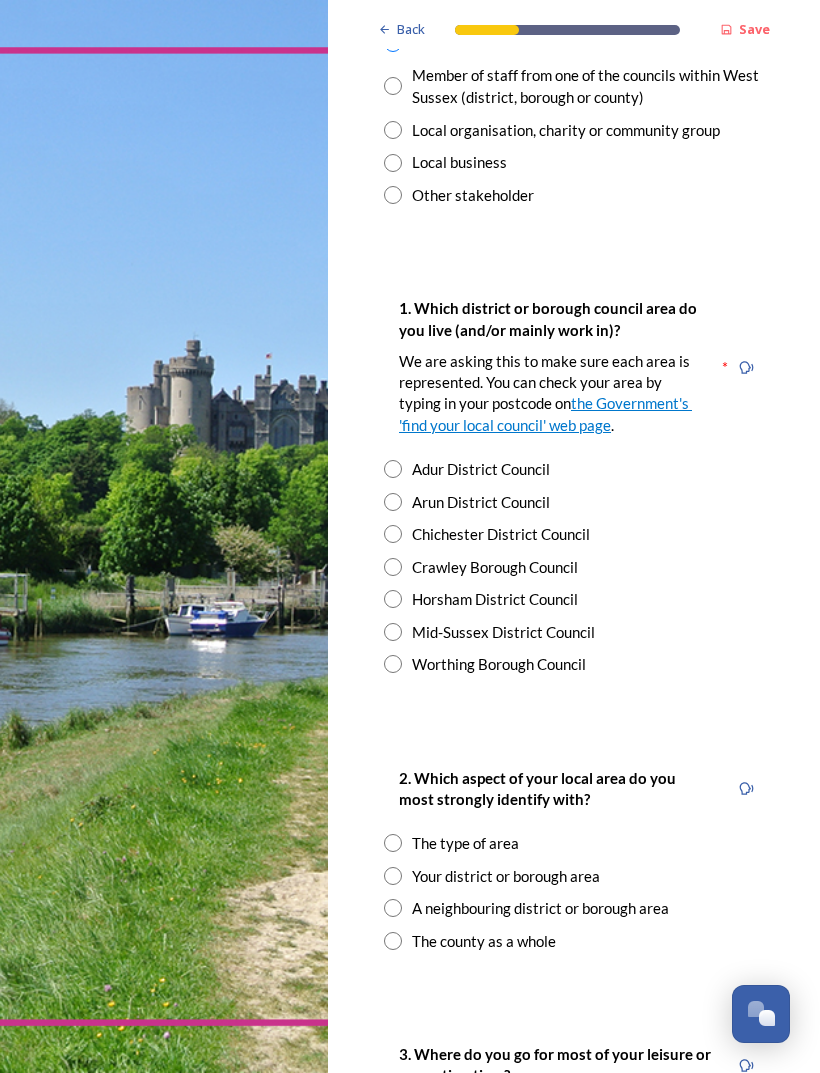 click on "Mid-Sussex District Council" at bounding box center [503, 632] 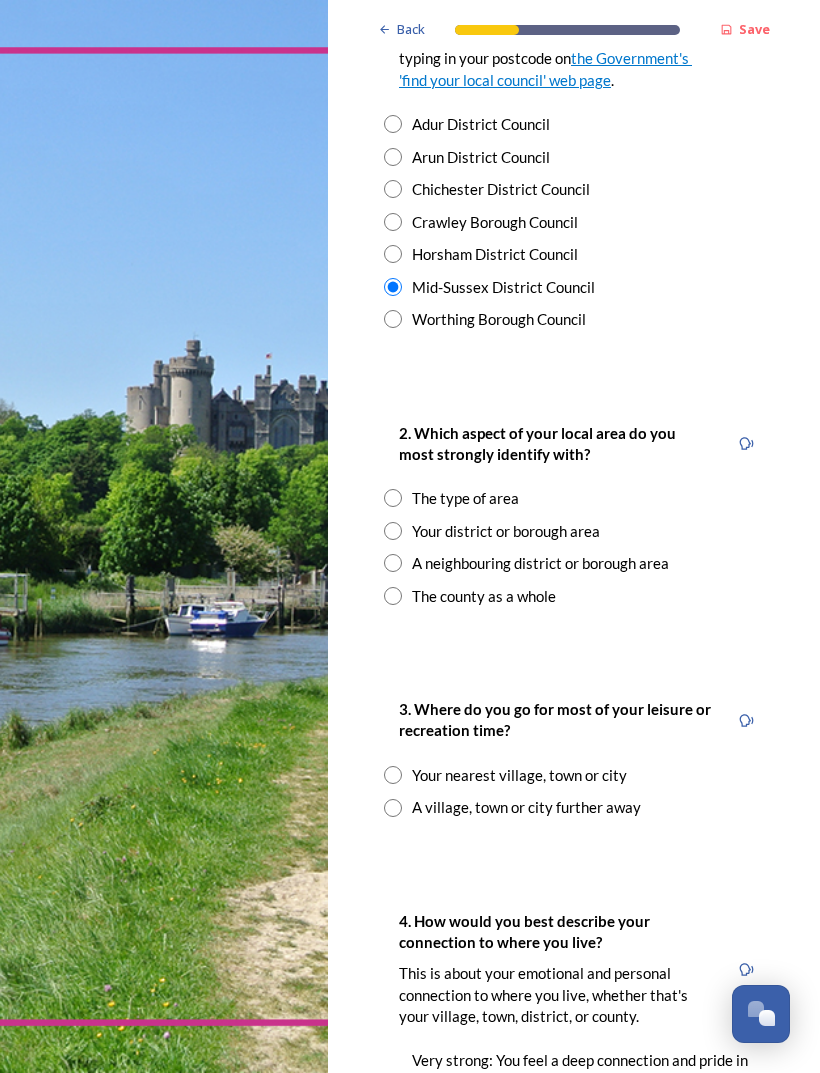 scroll, scrollTop: 554, scrollLeft: 0, axis: vertical 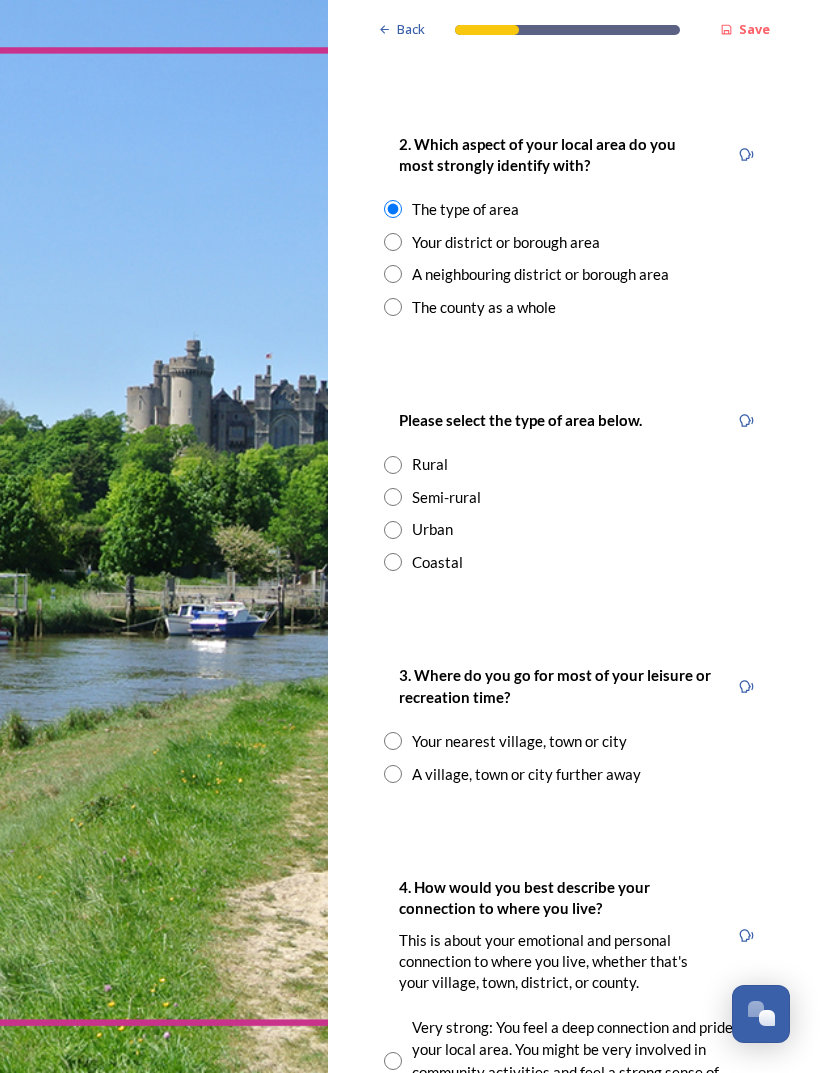 click on "Semi-rural" at bounding box center (574, 497) 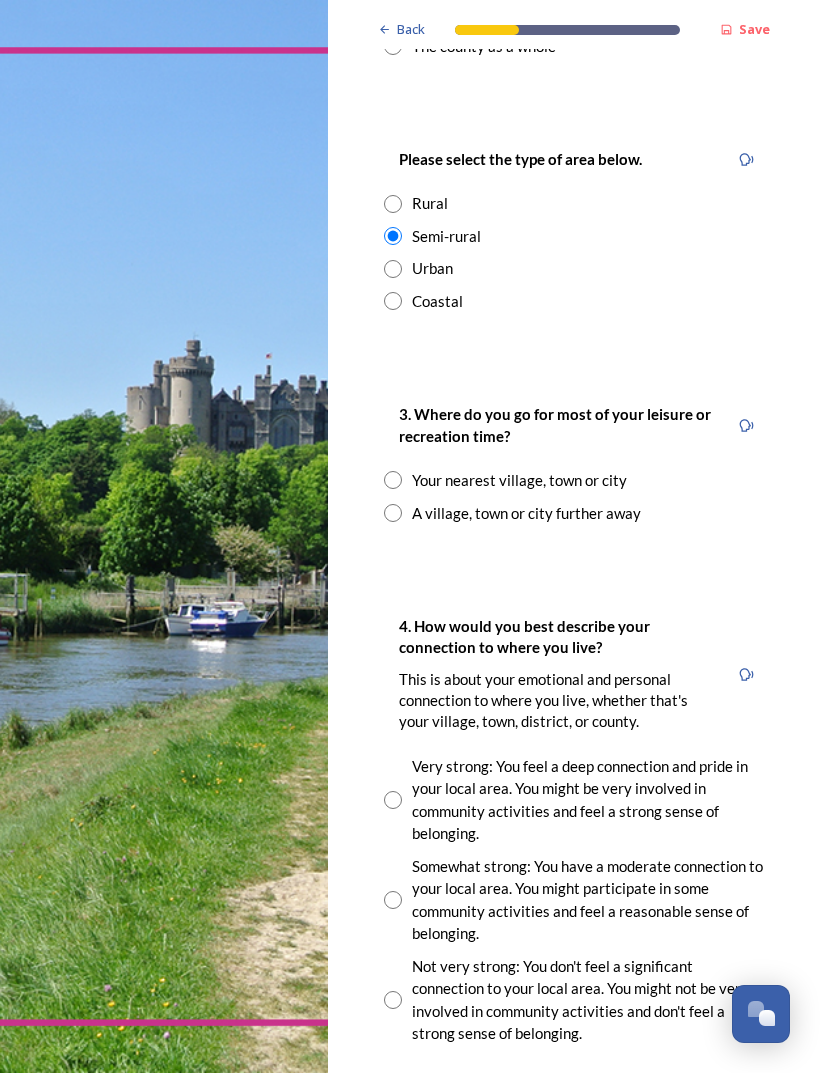 scroll, scrollTop: 1104, scrollLeft: 0, axis: vertical 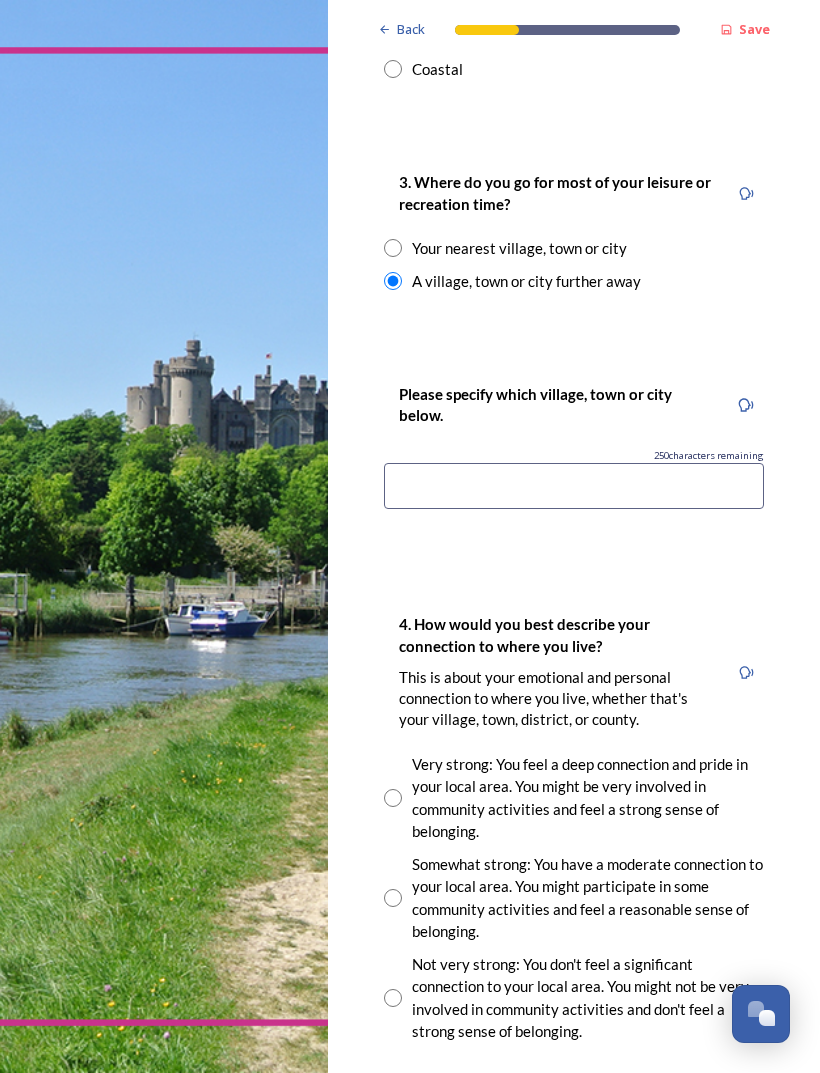 click on "Your nearest village, town or city" at bounding box center [519, 248] 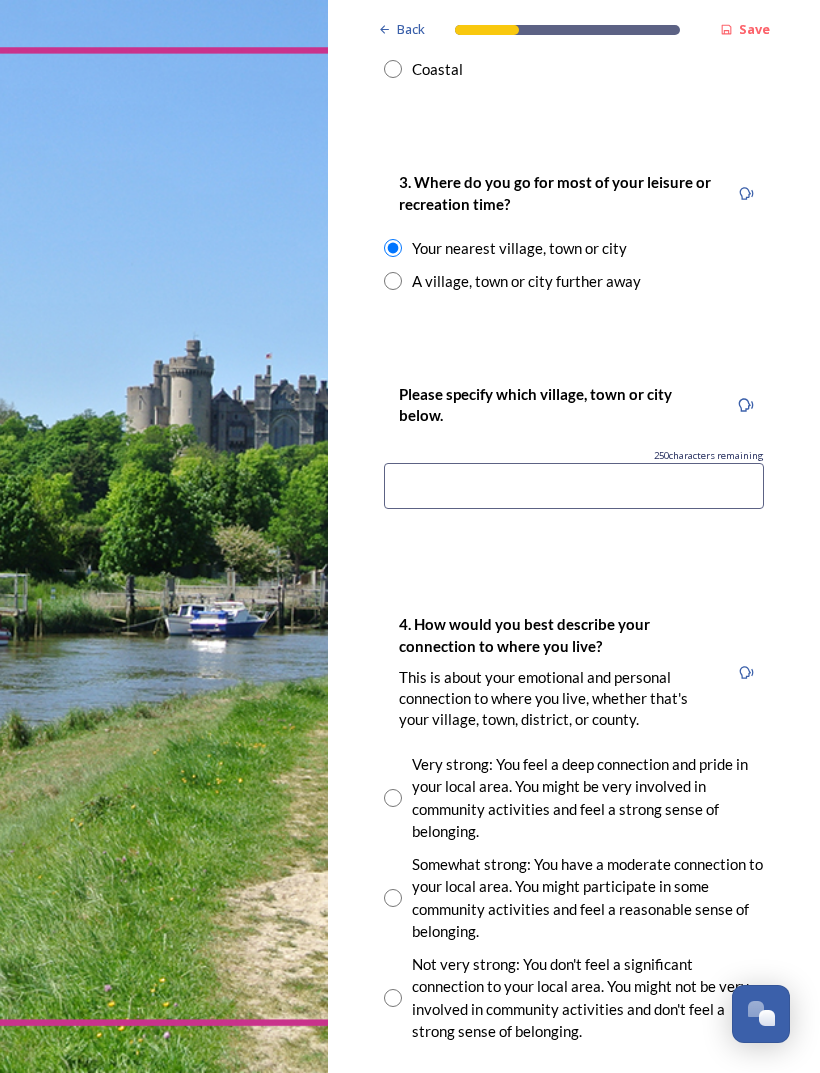 click at bounding box center (574, 486) 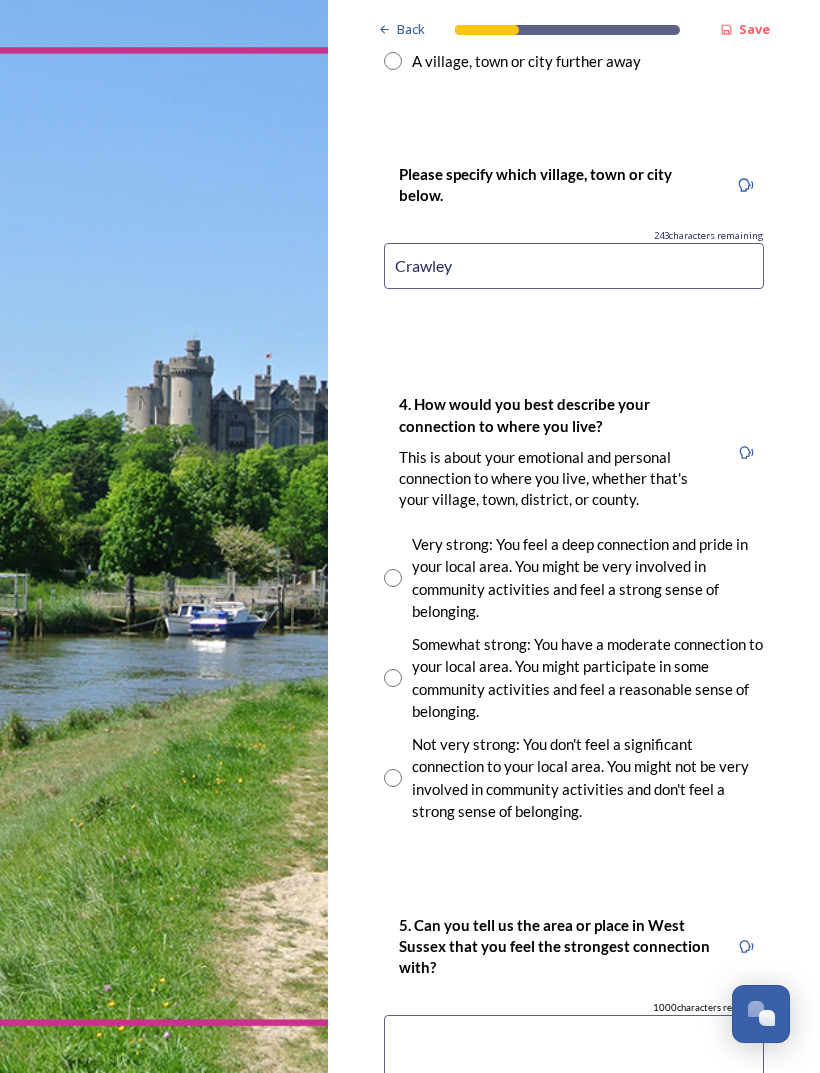 scroll, scrollTop: 1556, scrollLeft: 0, axis: vertical 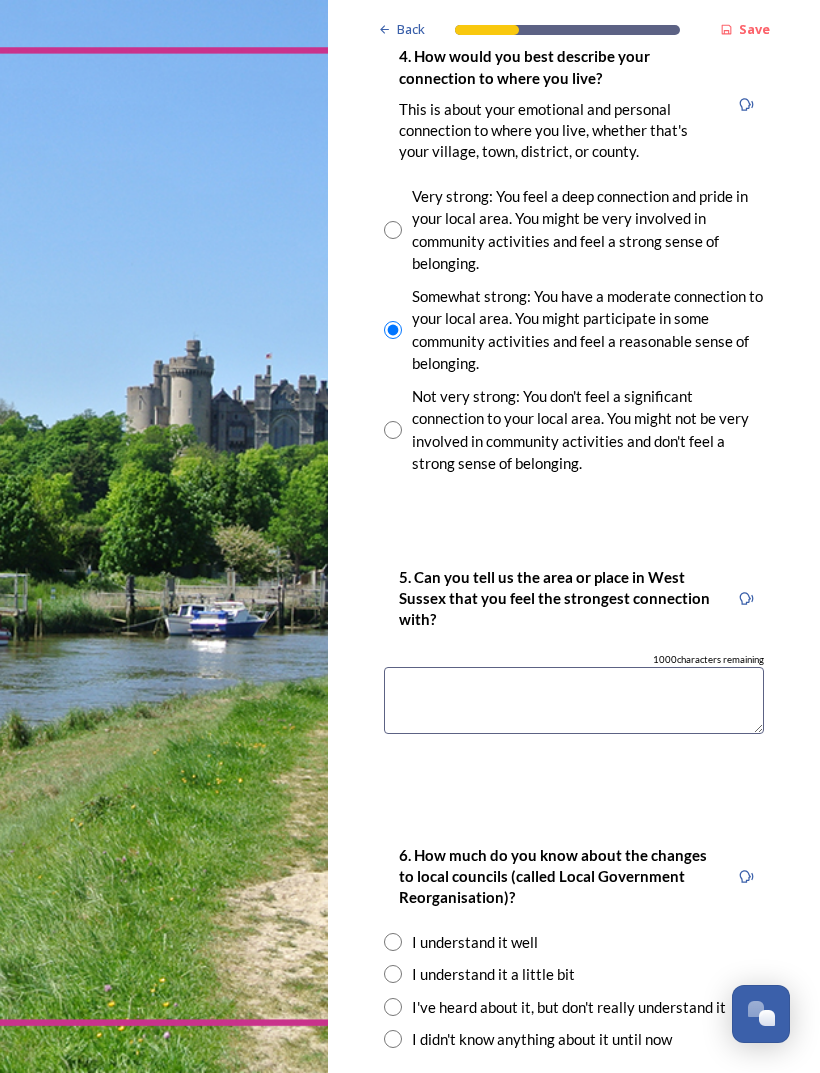click at bounding box center (574, 700) 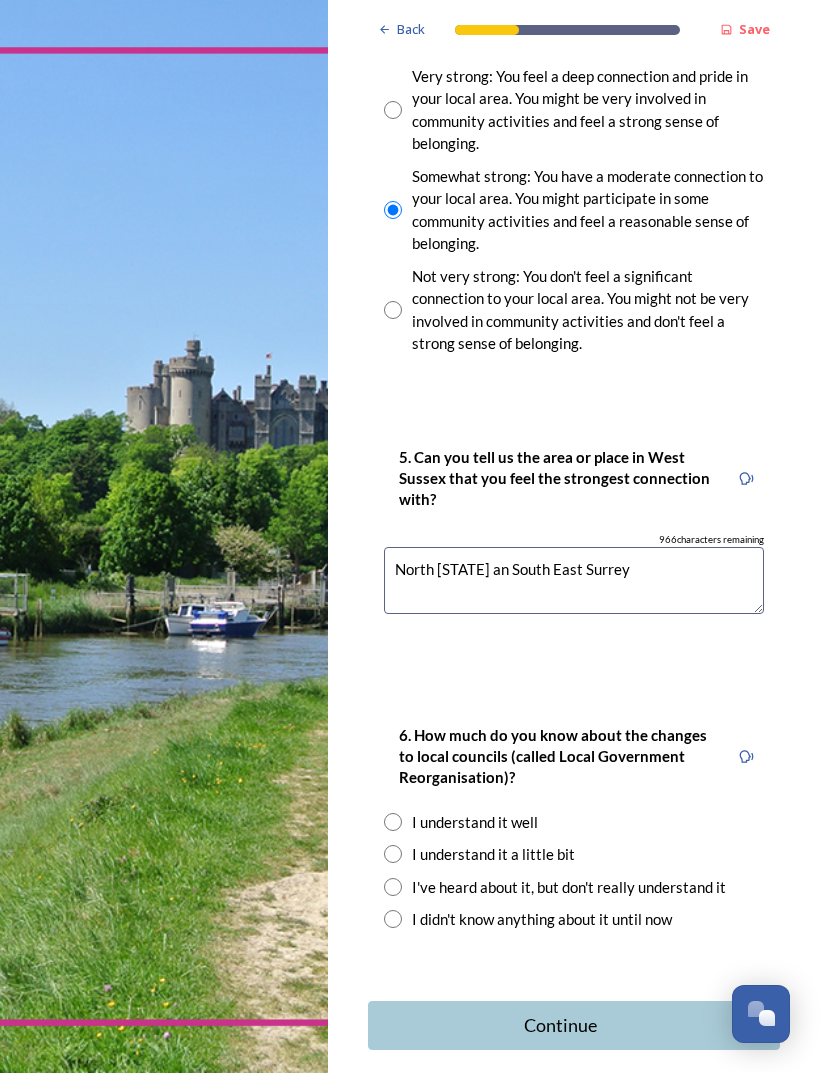 scroll, scrollTop: 2022, scrollLeft: 0, axis: vertical 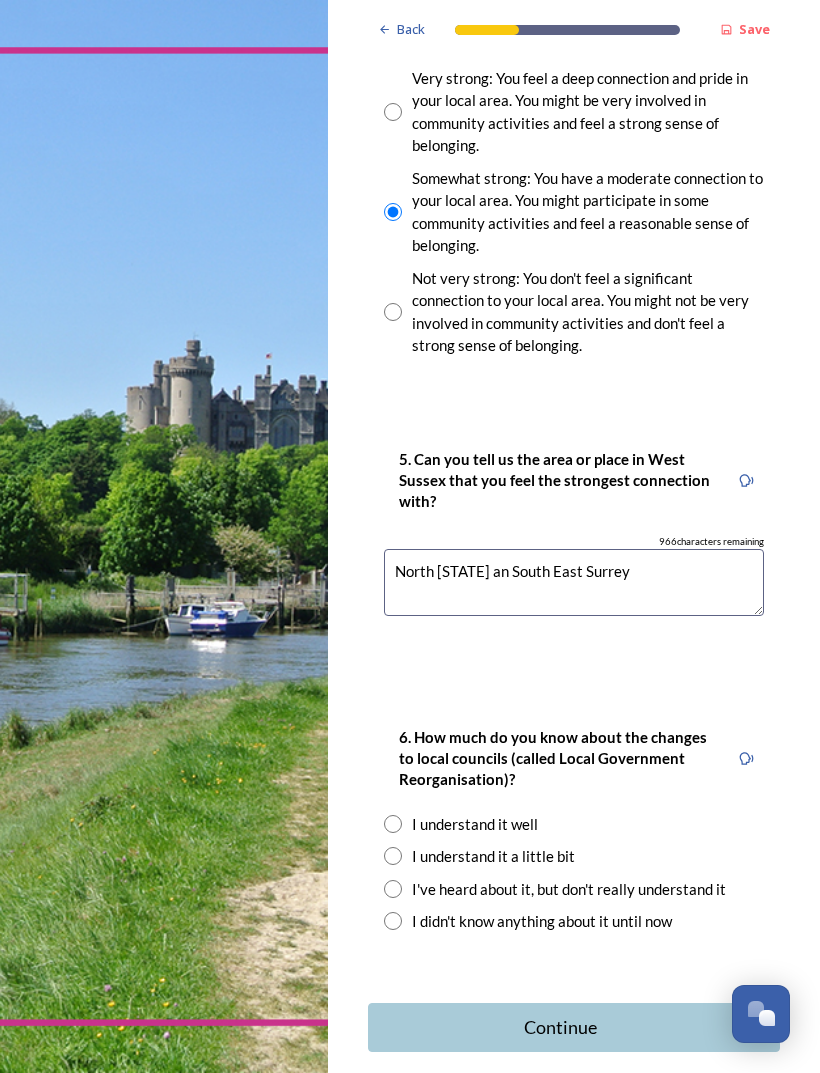 type on "North [STATE] an South East Surrey" 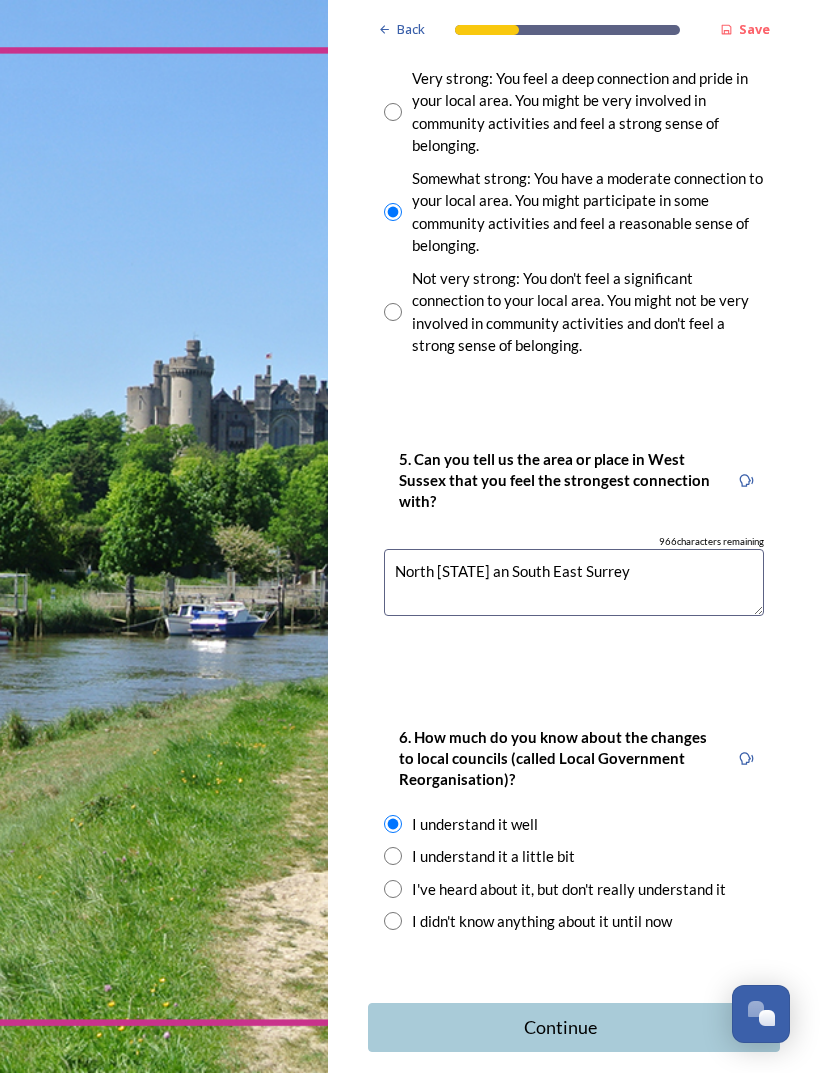 click on "Continue" at bounding box center (560, 1027) 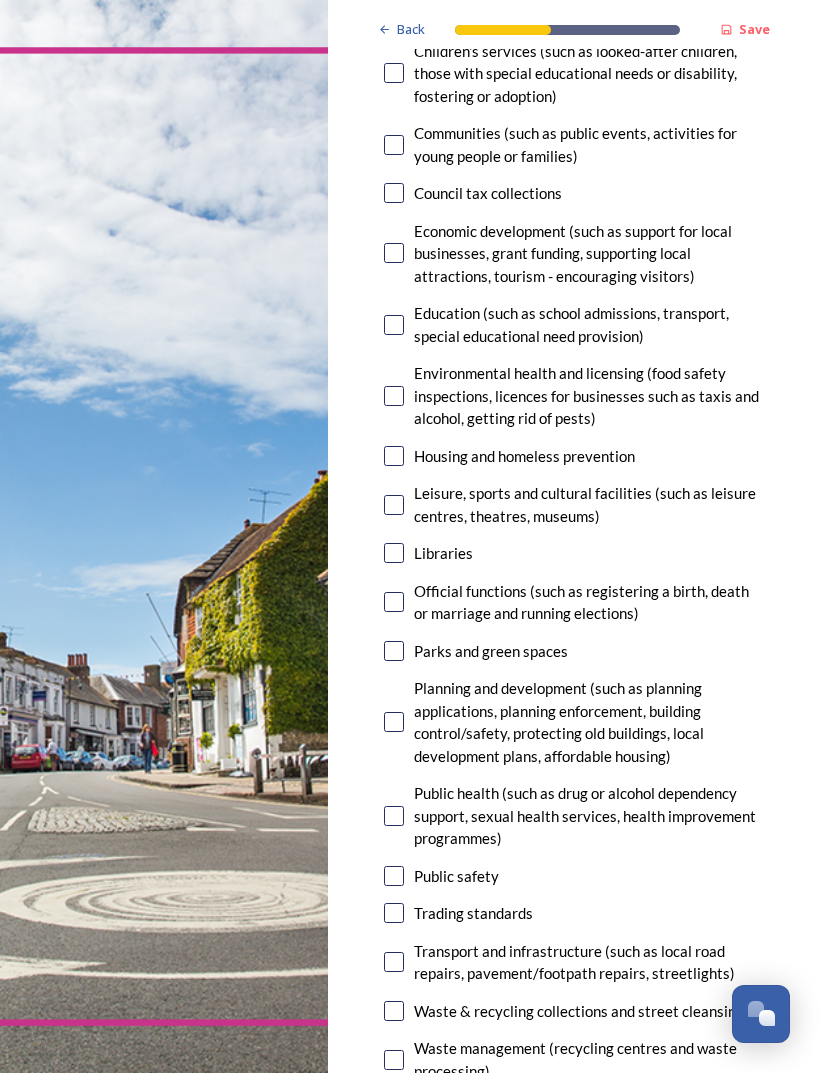 scroll, scrollTop: 369, scrollLeft: 0, axis: vertical 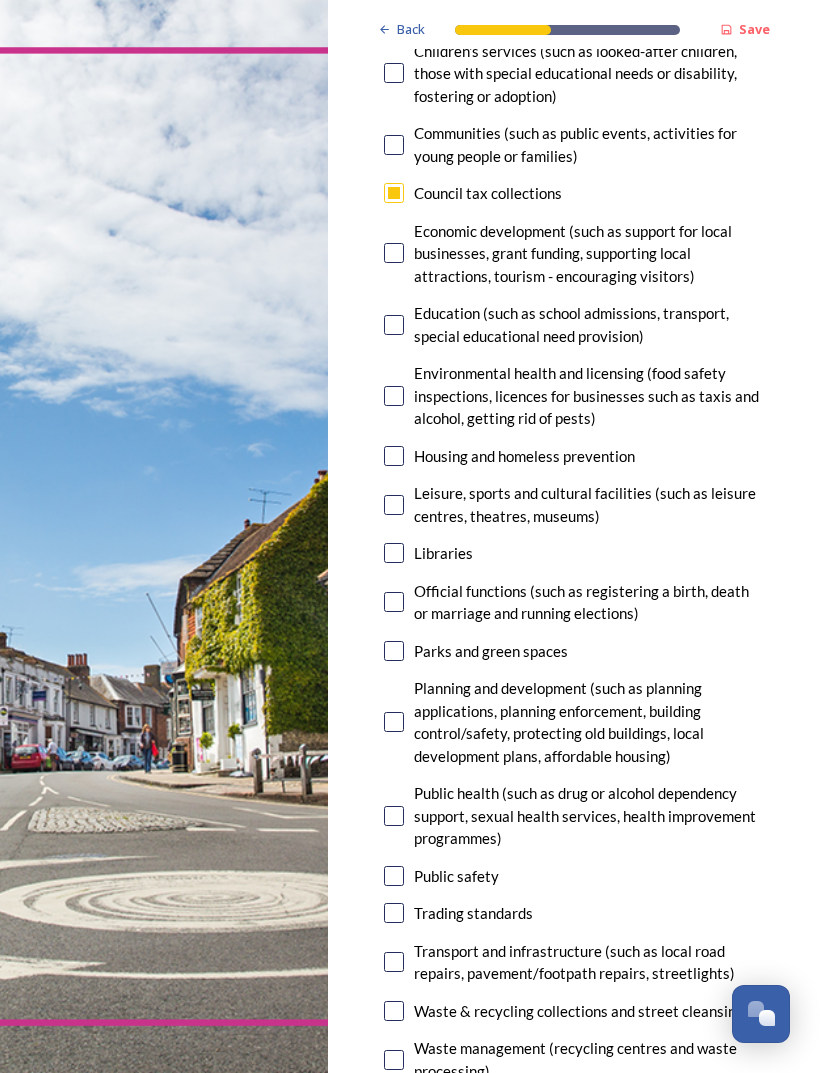 checkbox on "true" 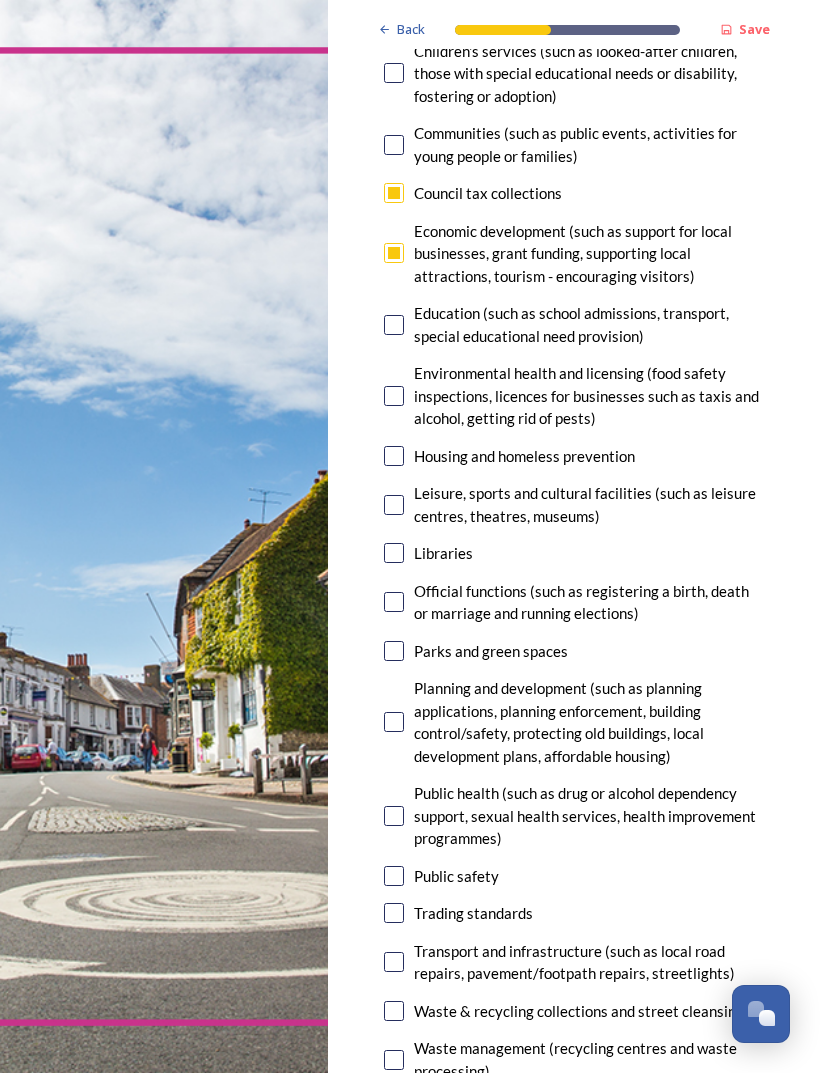 checkbox on "true" 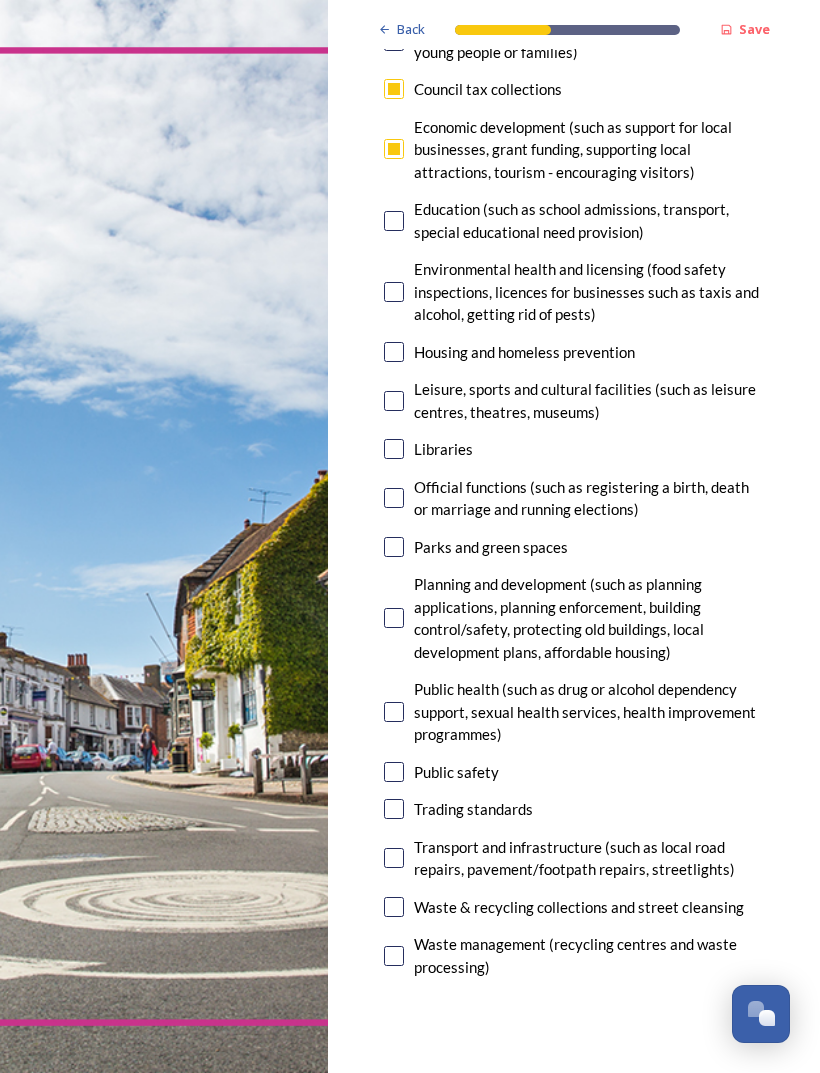 scroll, scrollTop: 473, scrollLeft: 0, axis: vertical 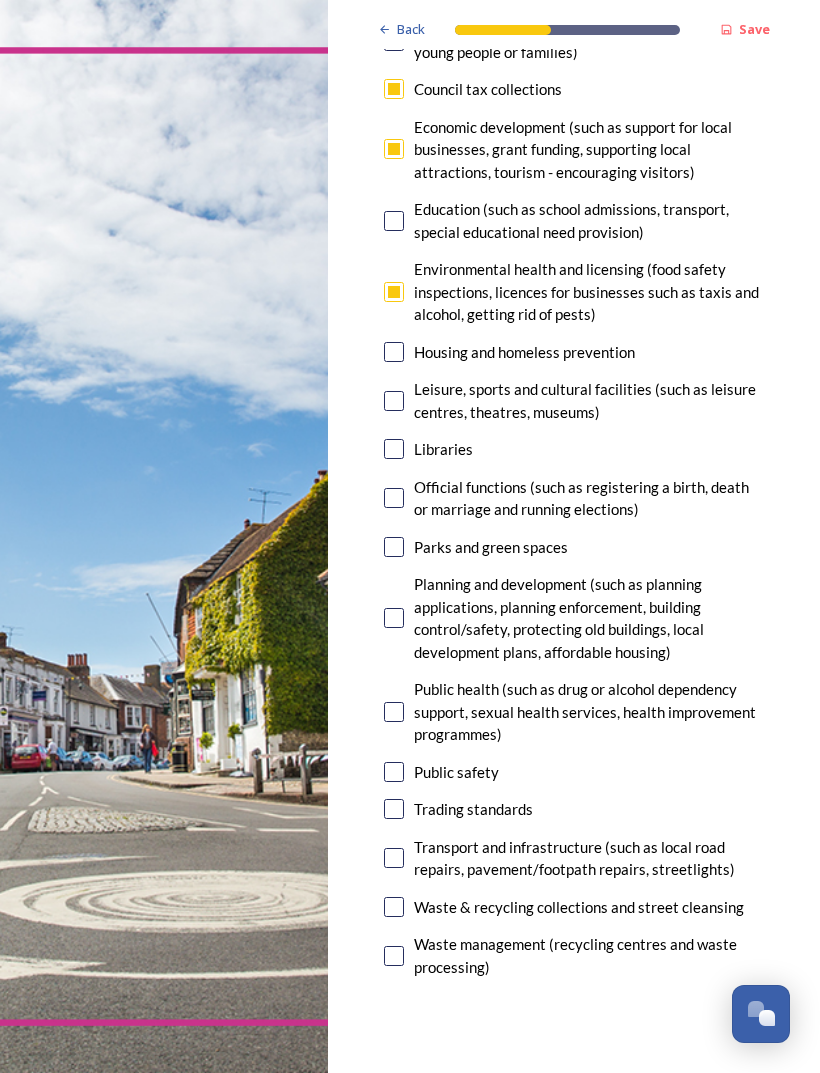 checkbox on "true" 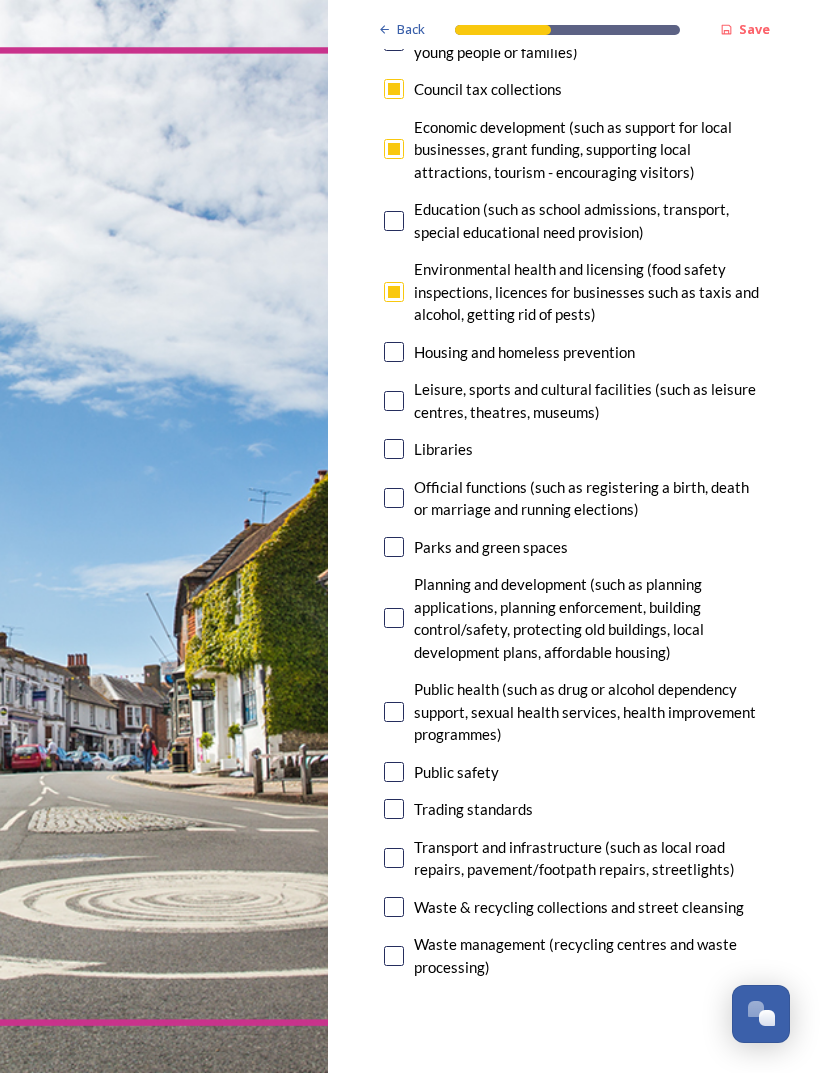 click on "Housing and homeless prevention" at bounding box center [574, 352] 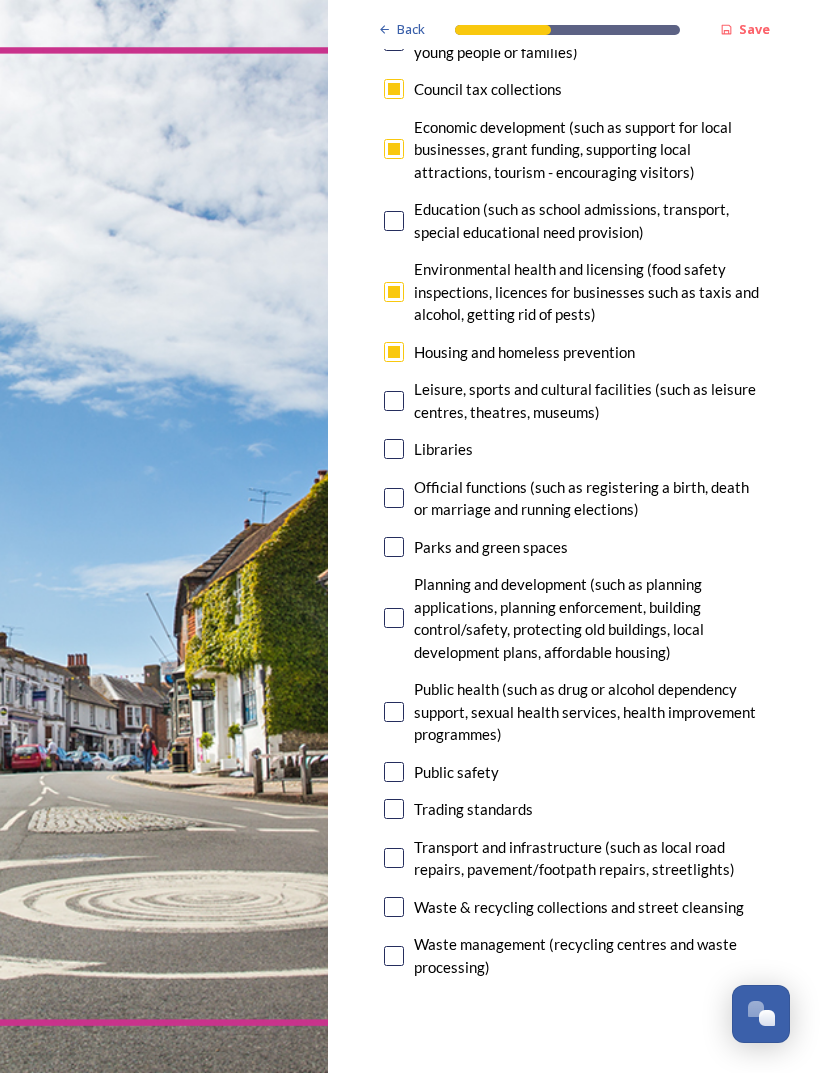 checkbox on "true" 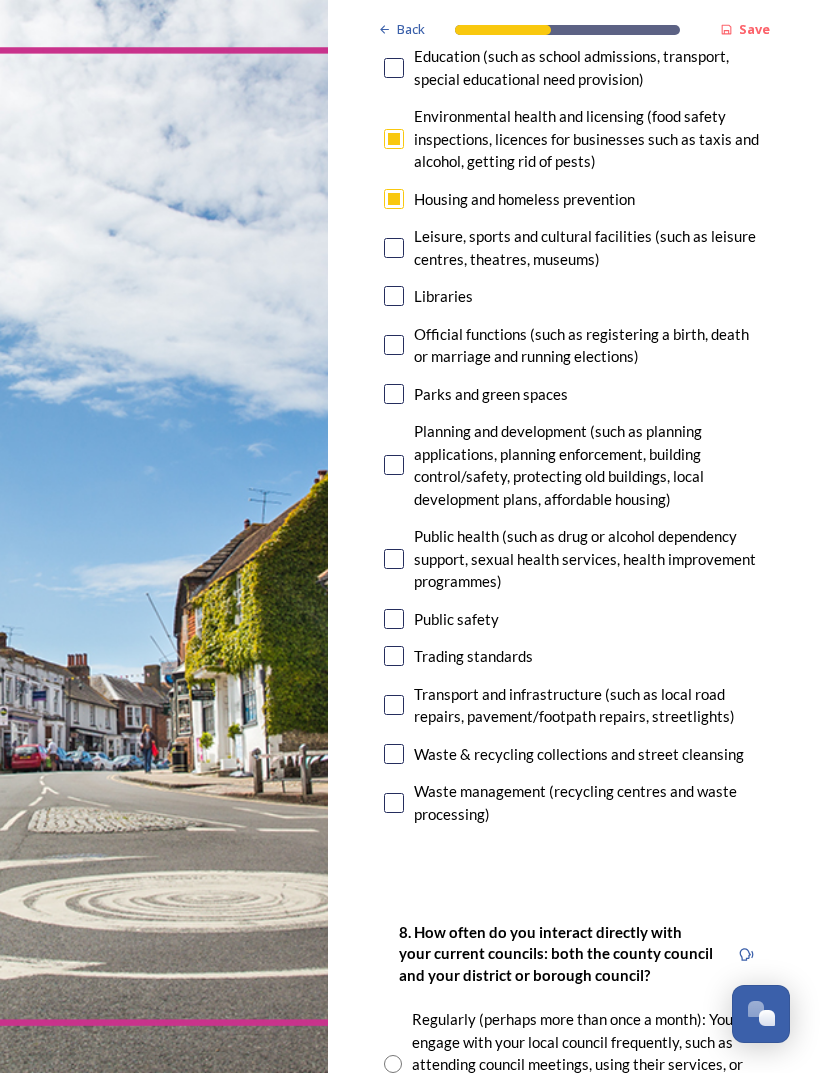 scroll, scrollTop: 627, scrollLeft: 0, axis: vertical 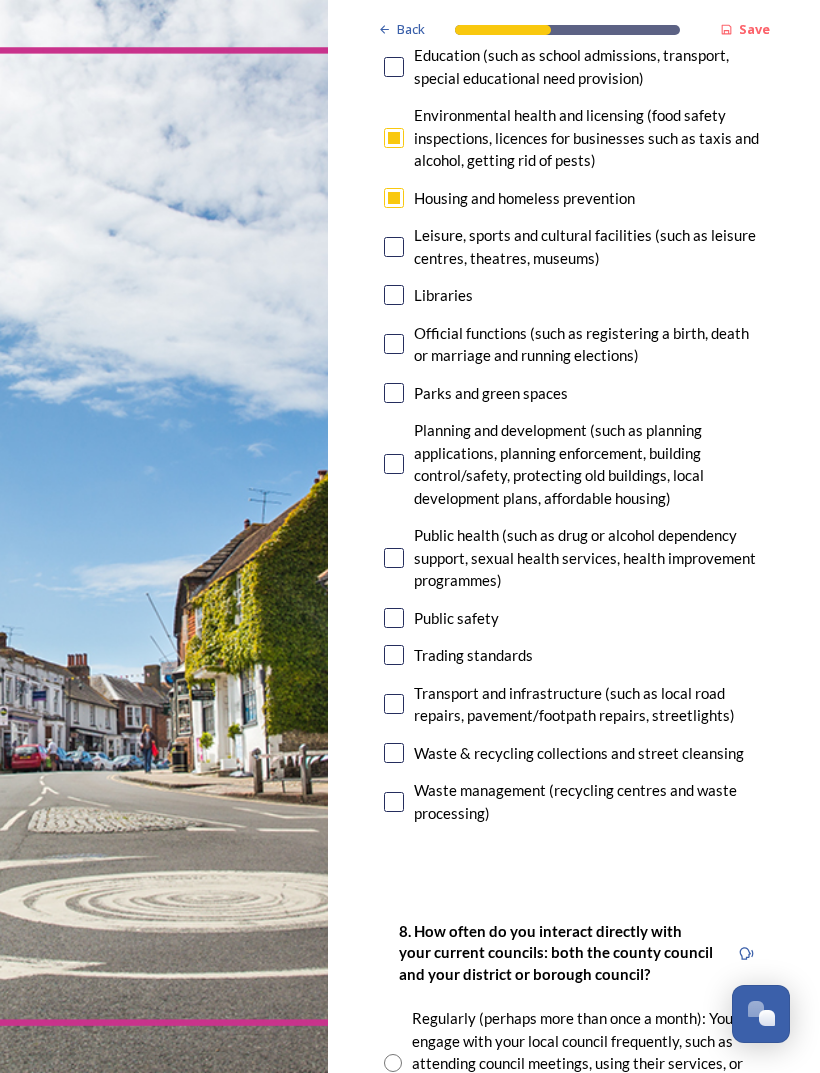 click on "Leisure, sports and cultural facilities (such as leisure centres, theatres, museums)" at bounding box center [589, 246] 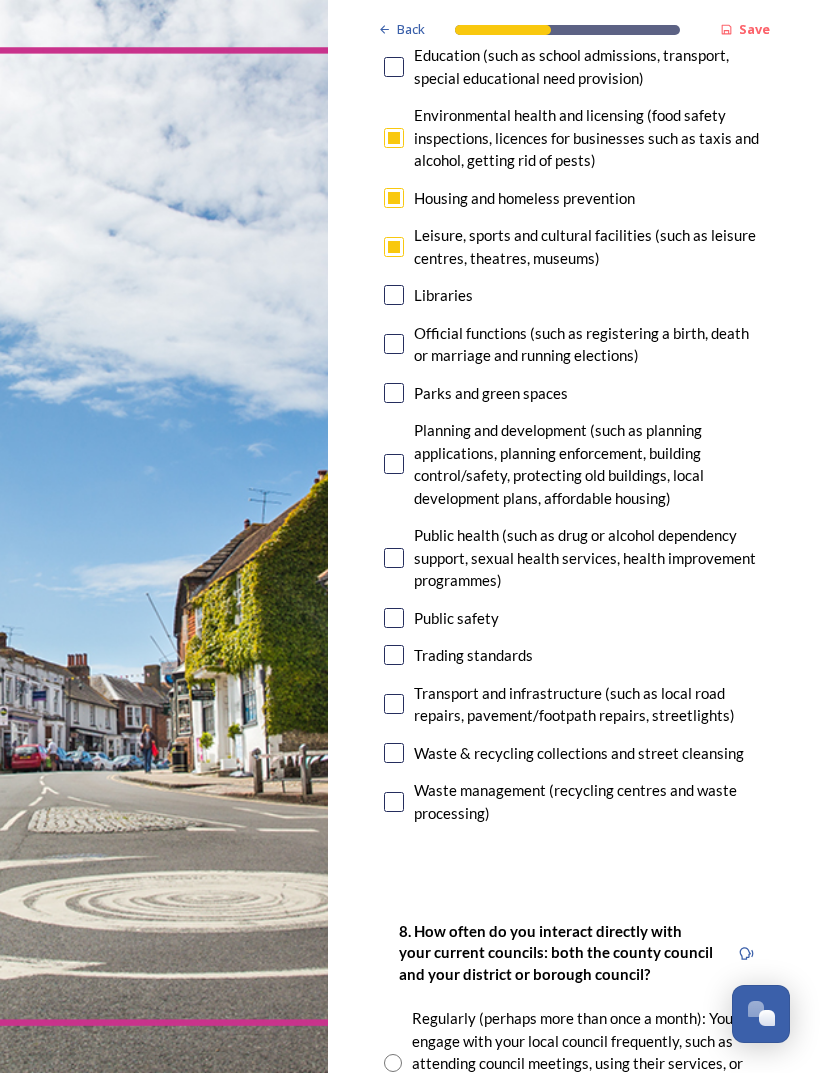 checkbox on "true" 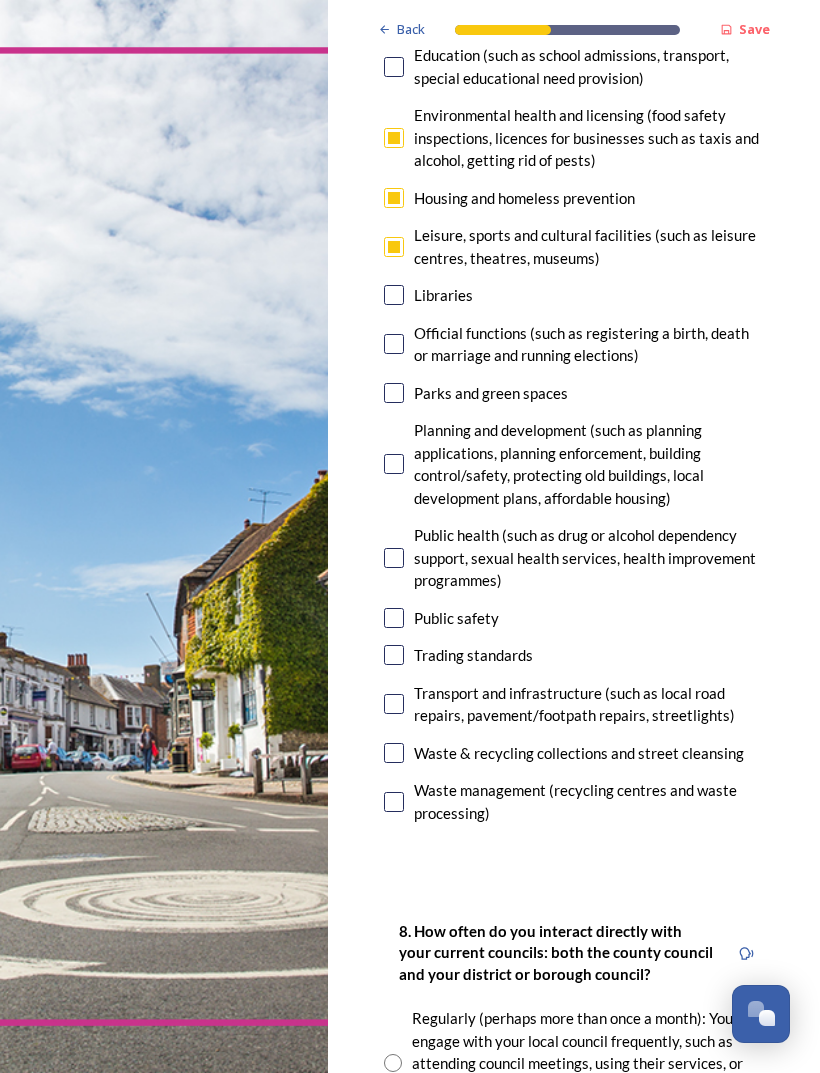 click on "Parks and green spaces" at bounding box center [574, 393] 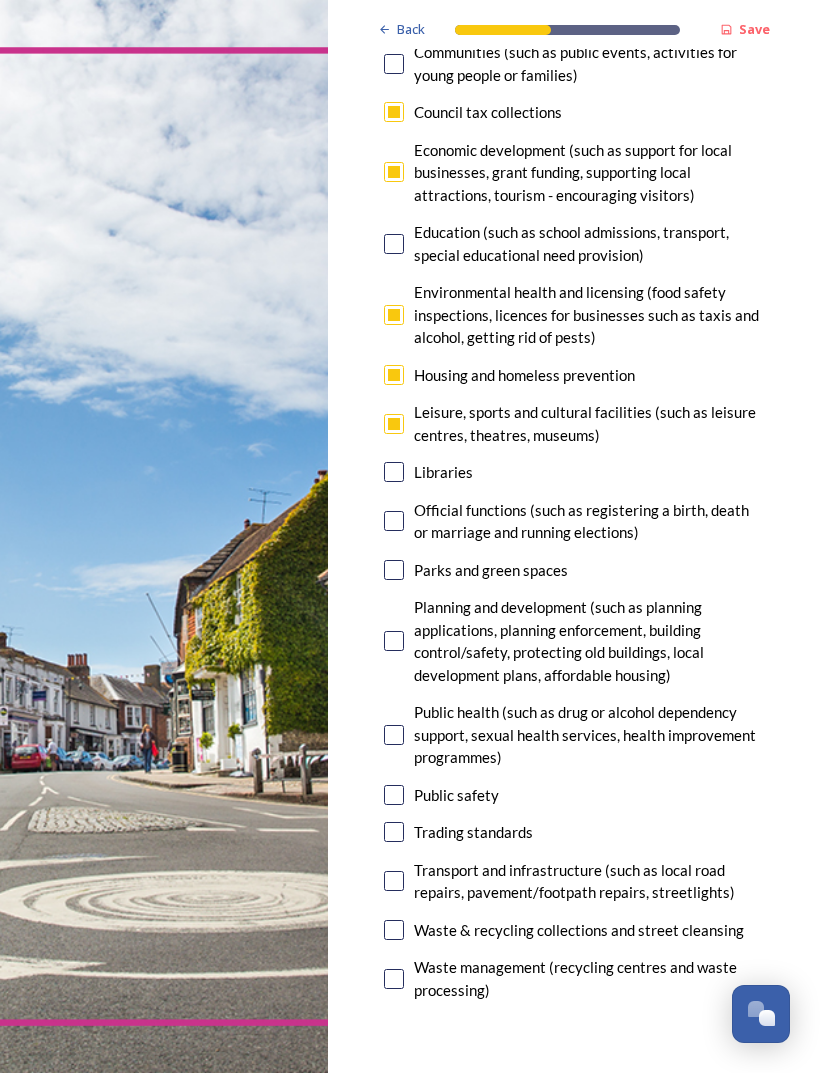 scroll, scrollTop: 450, scrollLeft: 0, axis: vertical 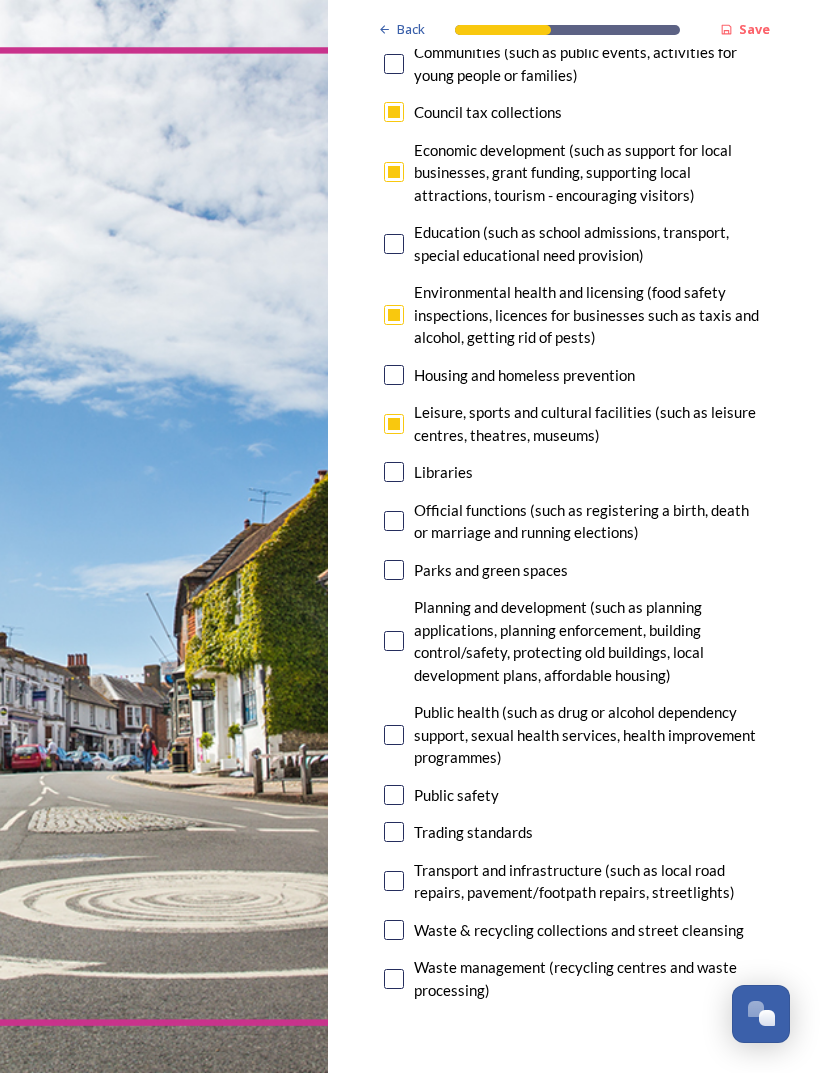 checkbox on "false" 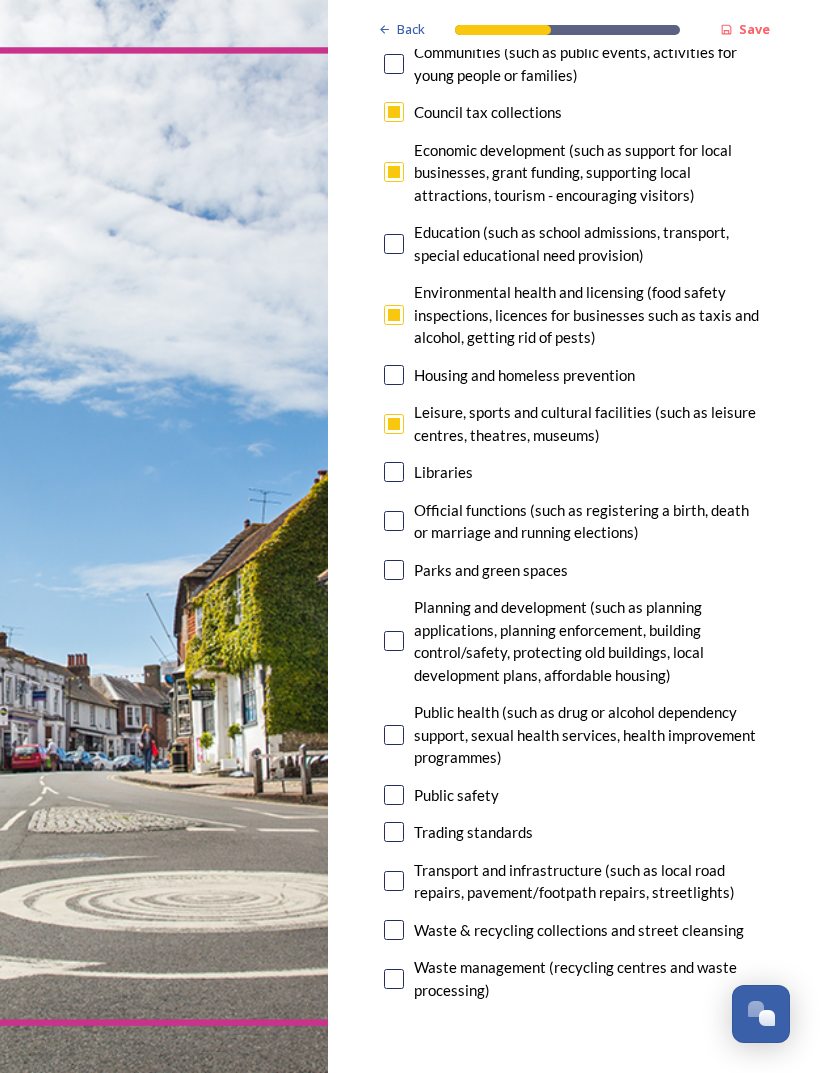 click on "Parks and green spaces" at bounding box center (491, 570) 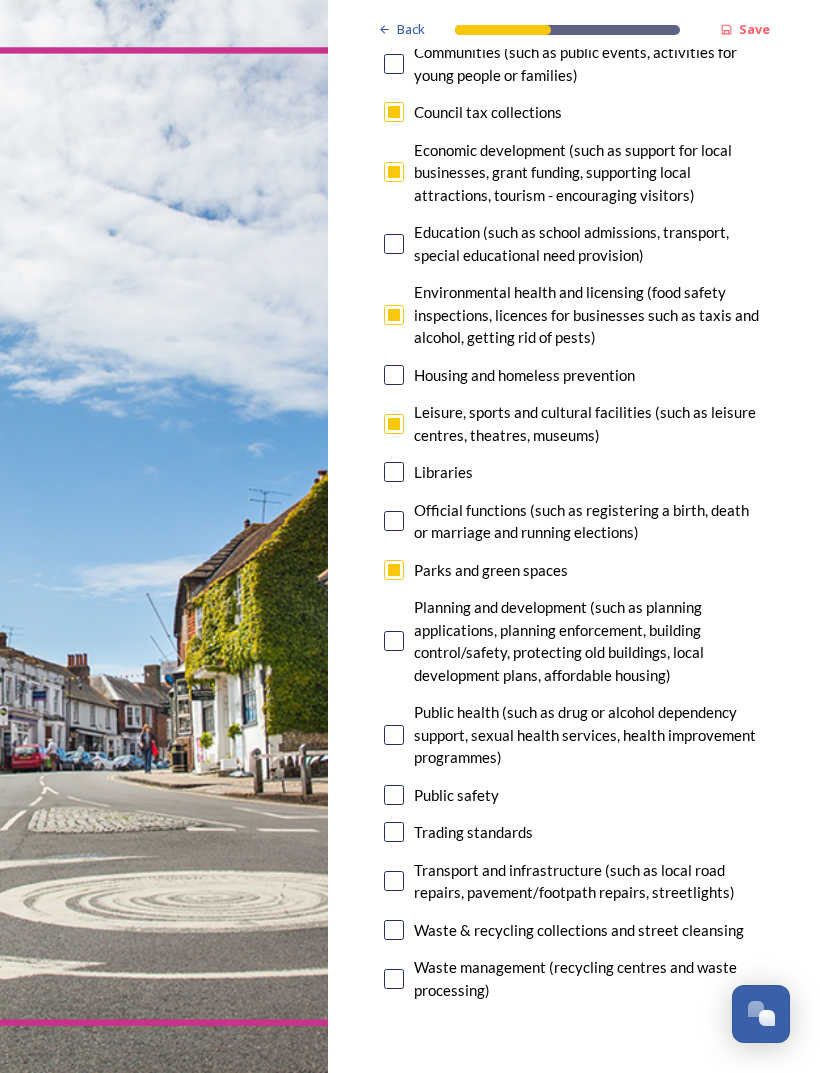checkbox on "true" 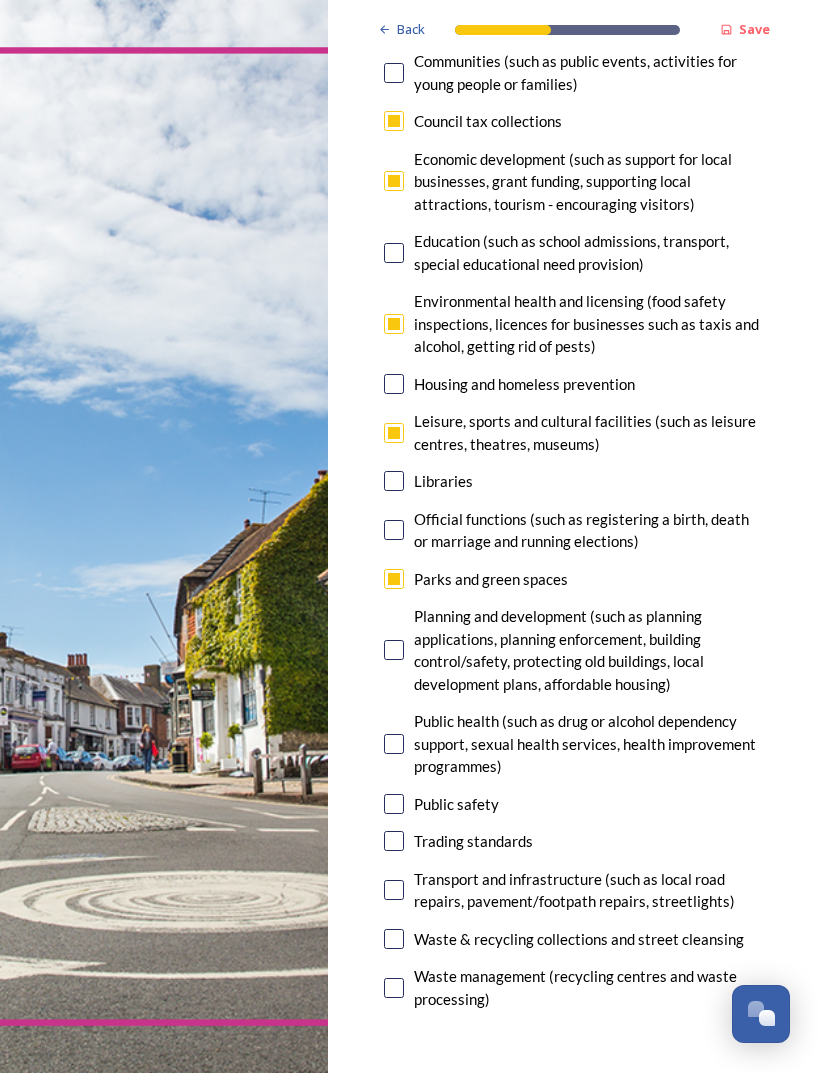scroll, scrollTop: 441, scrollLeft: 0, axis: vertical 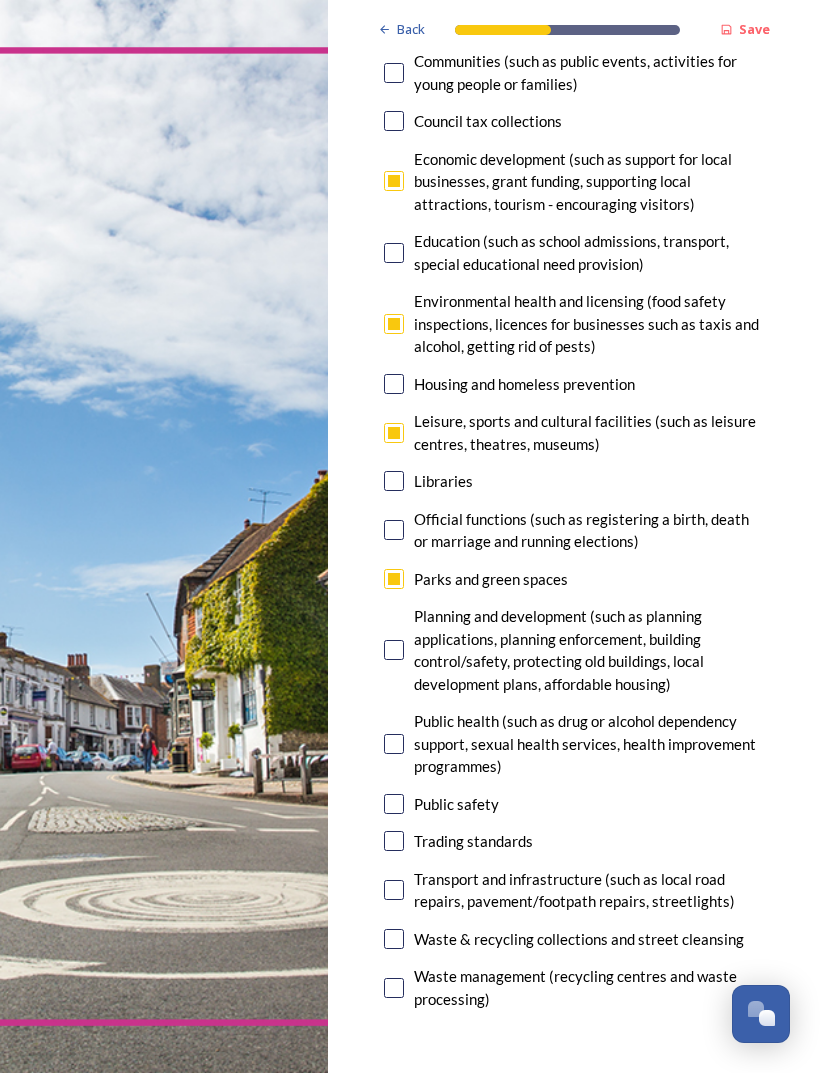 checkbox on "false" 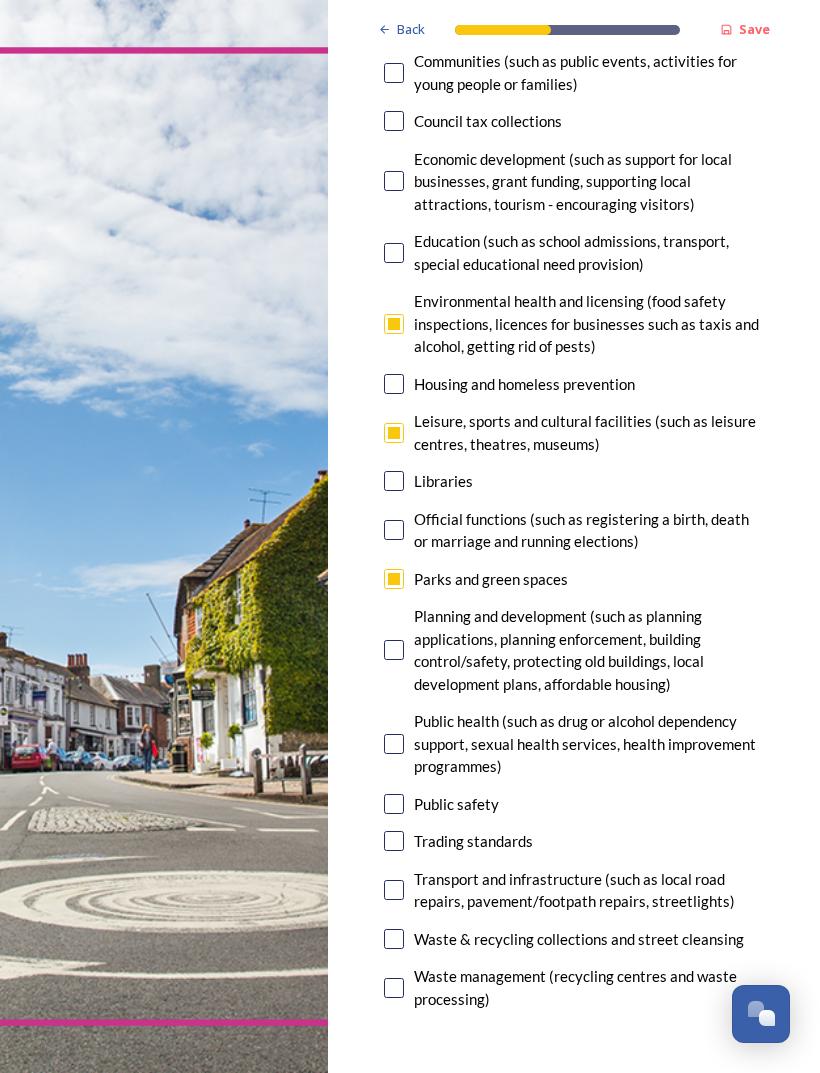 checkbox on "false" 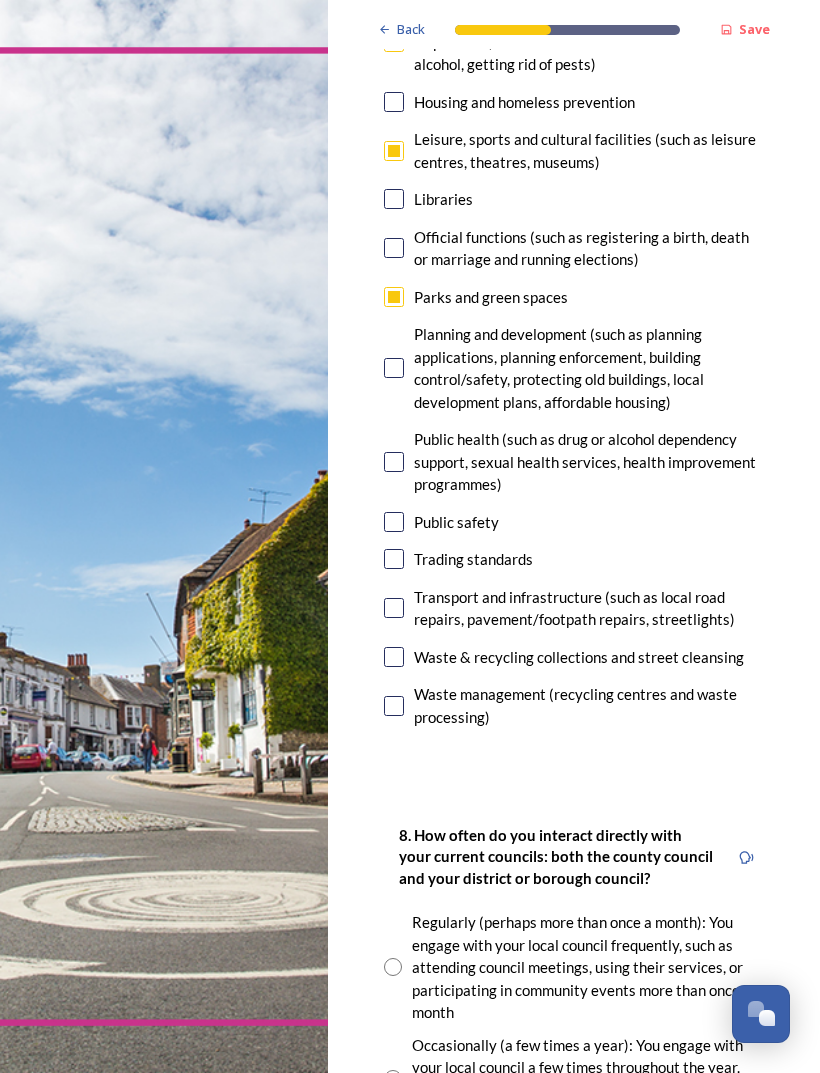 scroll, scrollTop: 723, scrollLeft: 0, axis: vertical 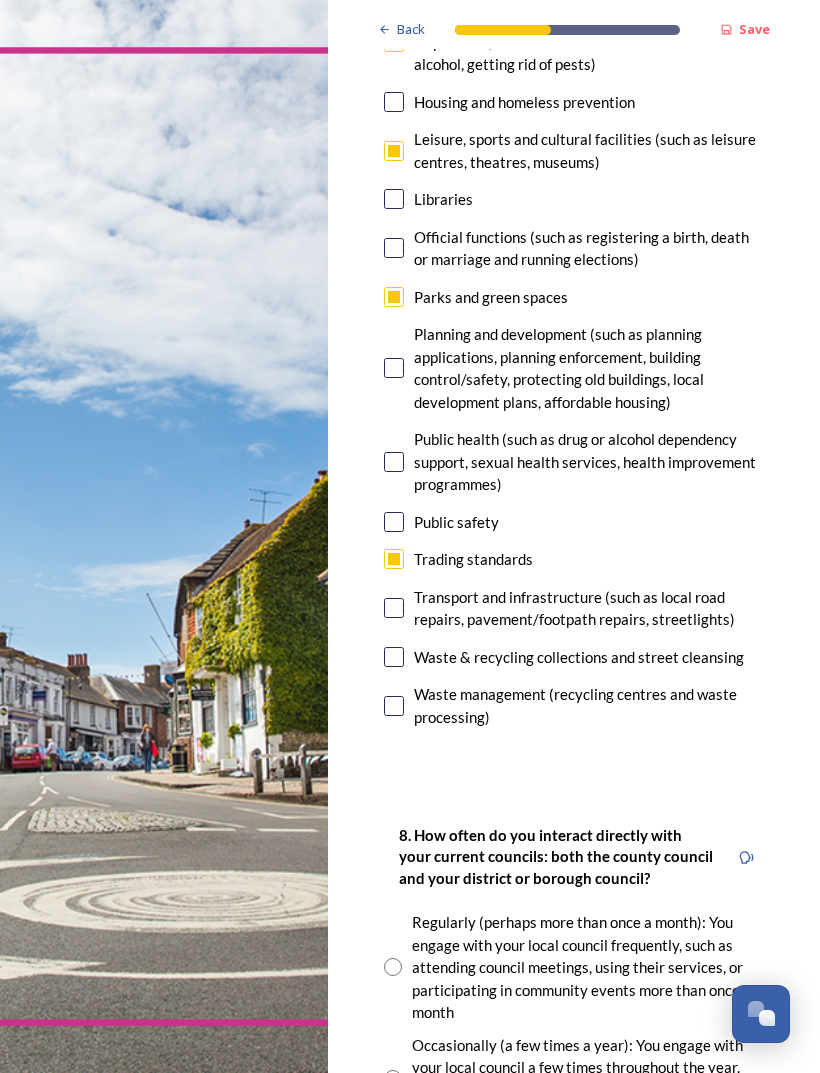 click at bounding box center (394, 462) 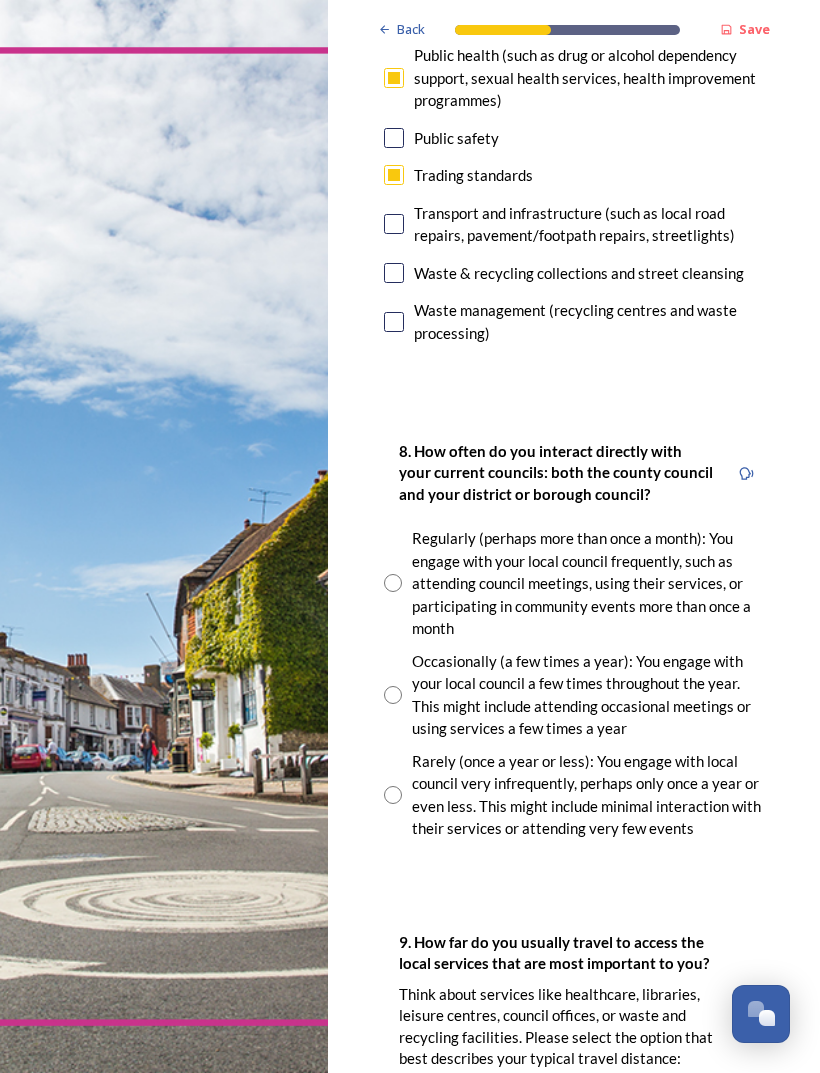 scroll, scrollTop: 1117, scrollLeft: 0, axis: vertical 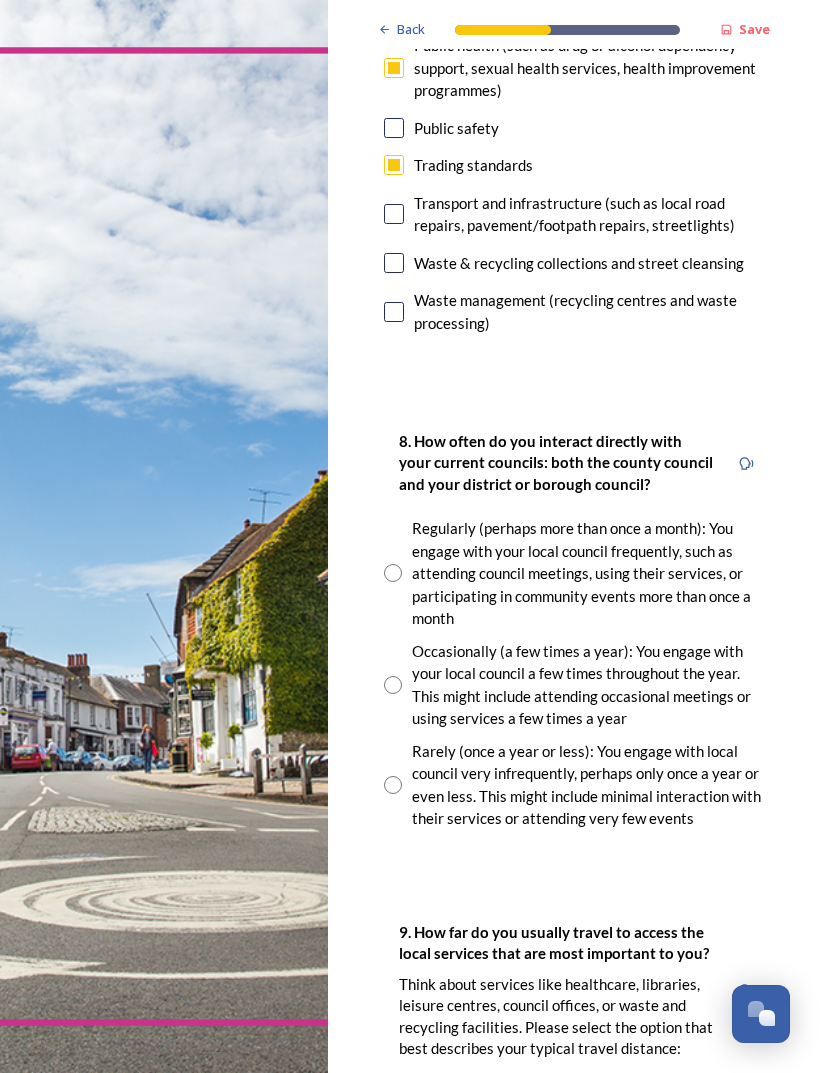 click on "Rarely (once a year or less): You engage with local council very infrequently, perhaps only once a year or even less. This might include minimal interaction with their services or attending very few events" at bounding box center [588, 785] 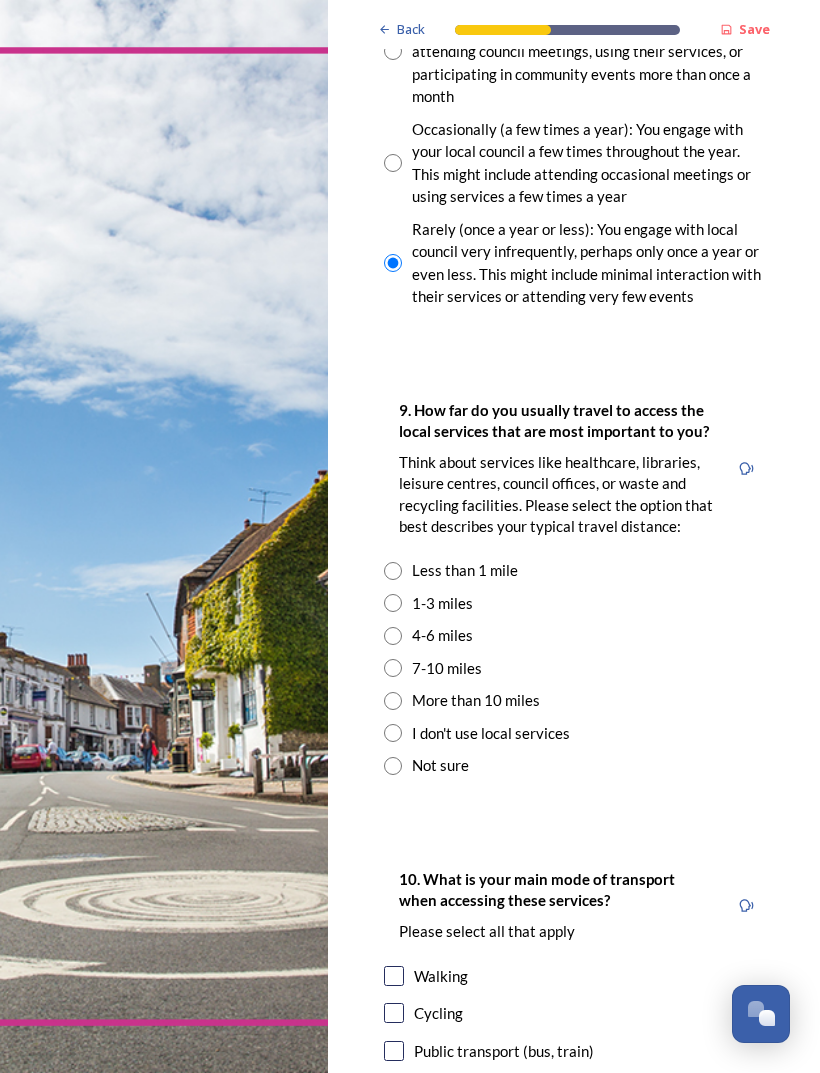 scroll, scrollTop: 1639, scrollLeft: 0, axis: vertical 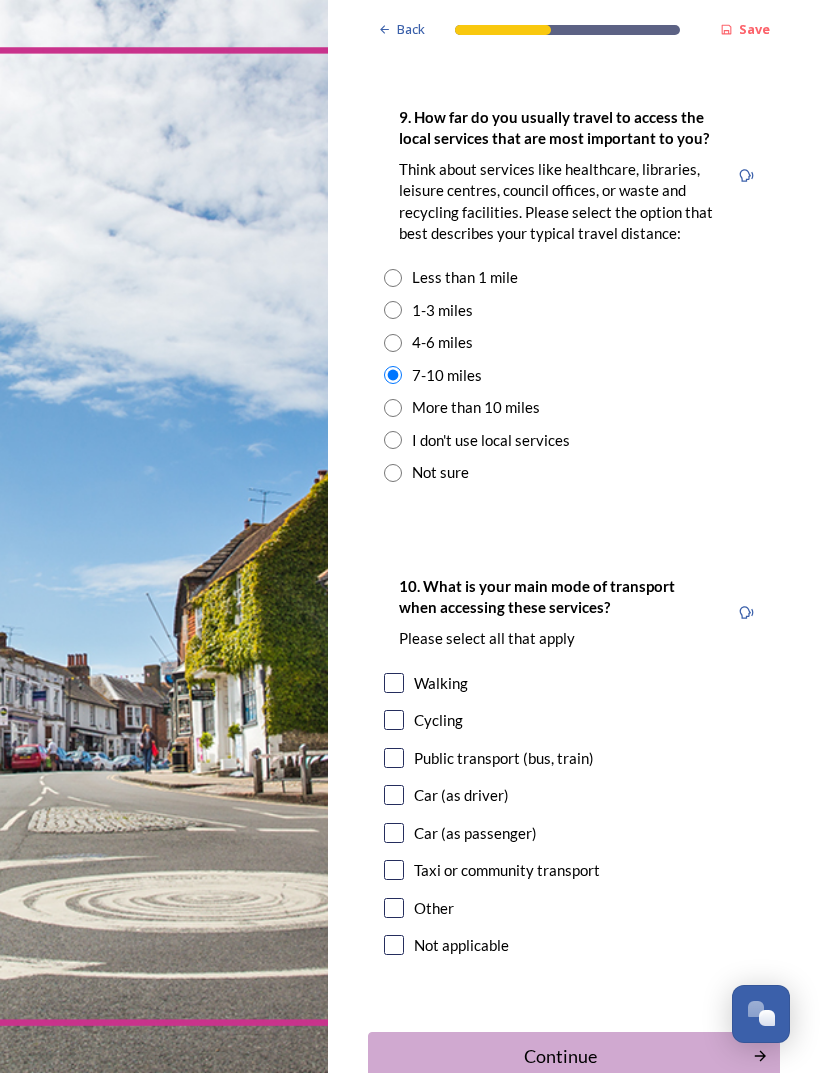 click on "Car (as driver)" at bounding box center (574, 795) 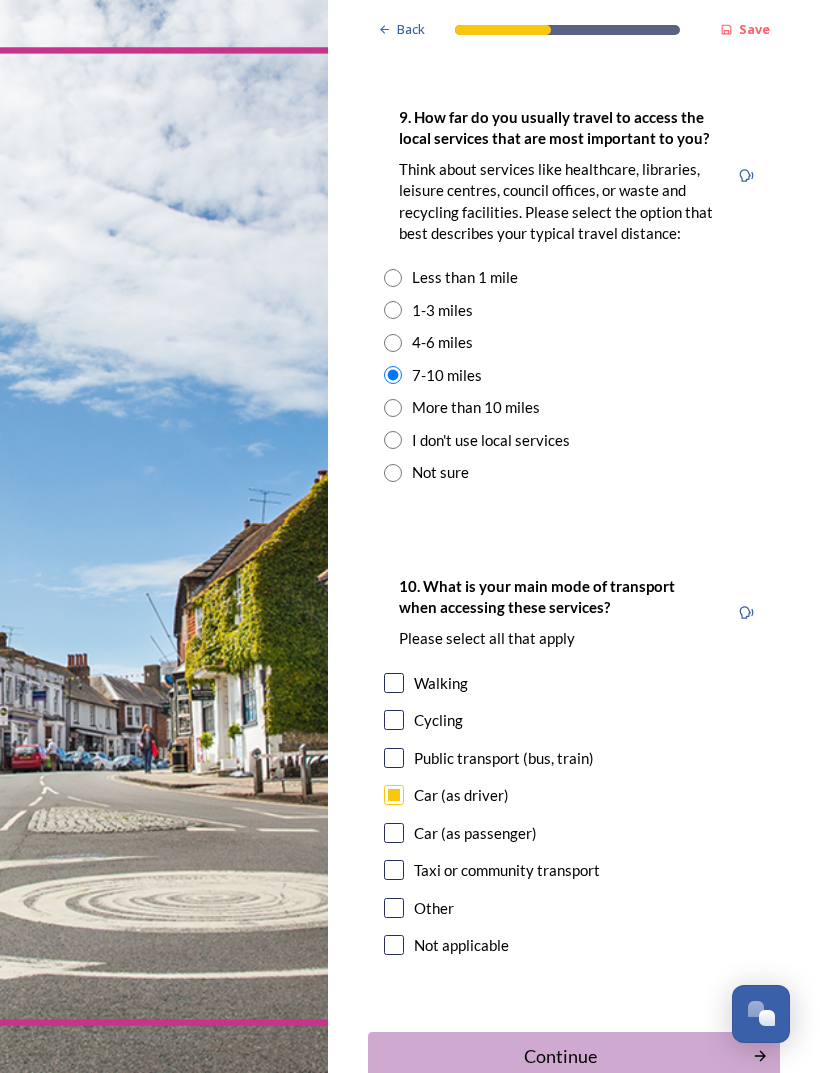 checkbox on "true" 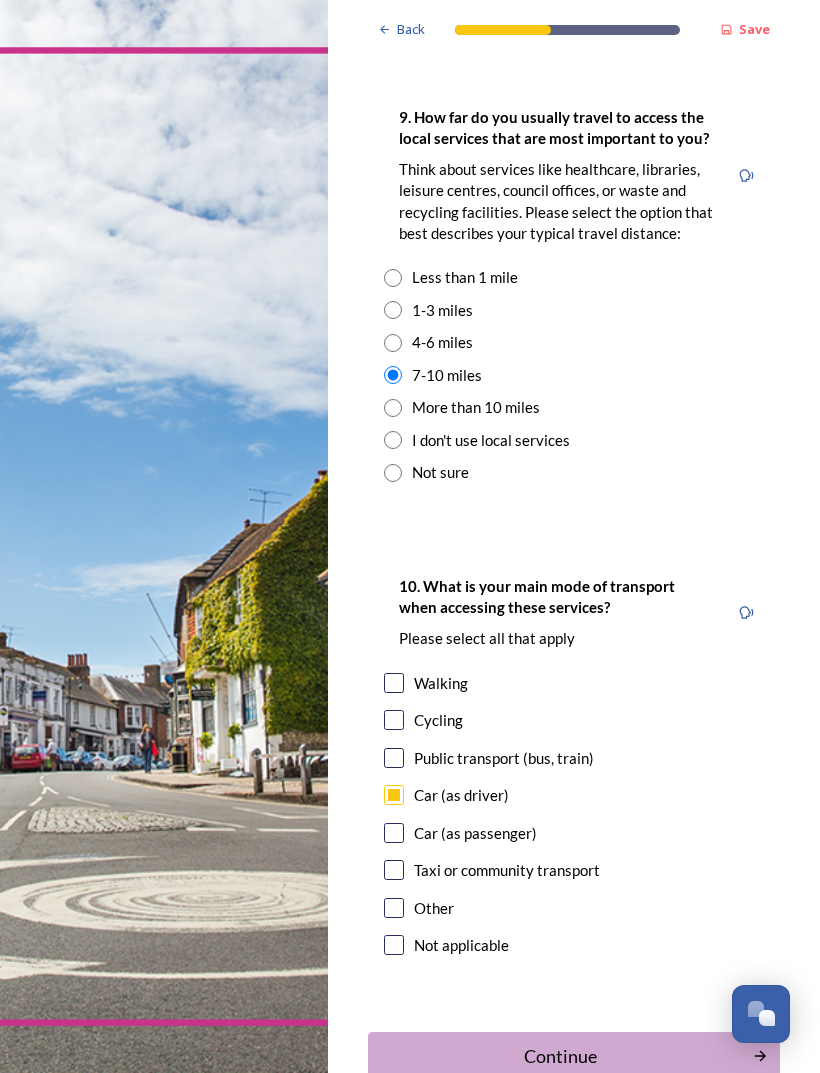 click on "Continue" at bounding box center [560, 1056] 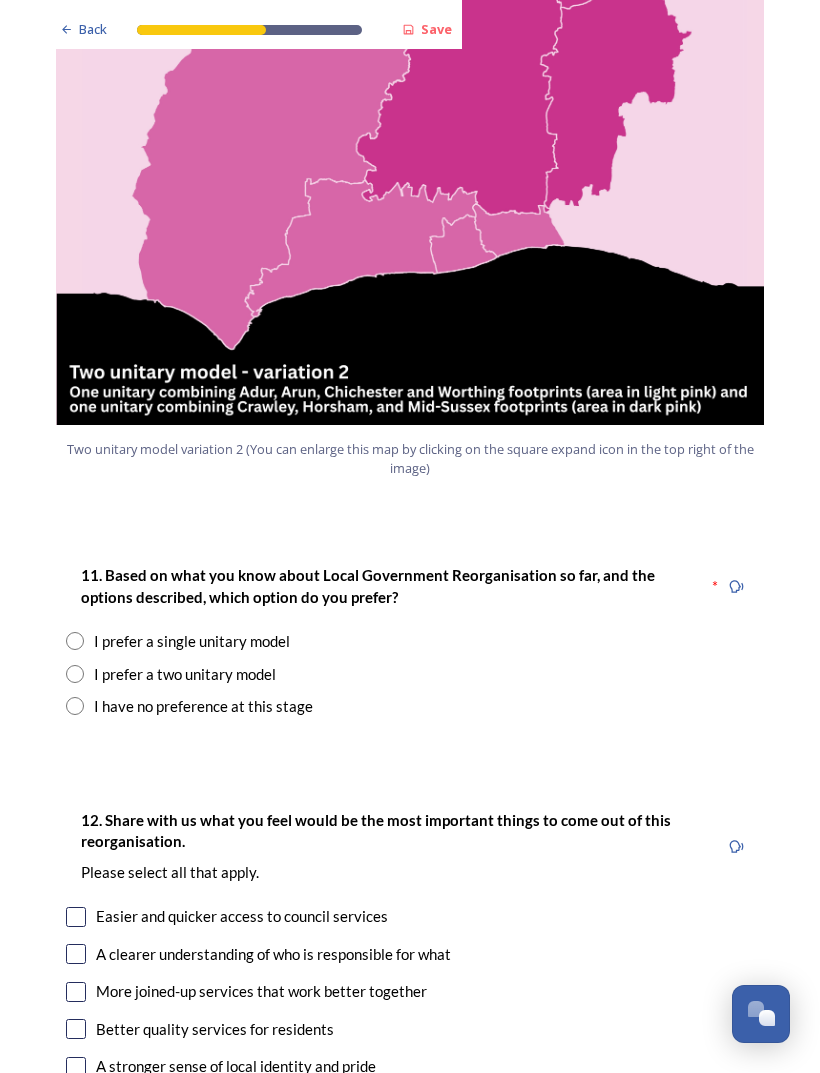scroll, scrollTop: 2175, scrollLeft: 0, axis: vertical 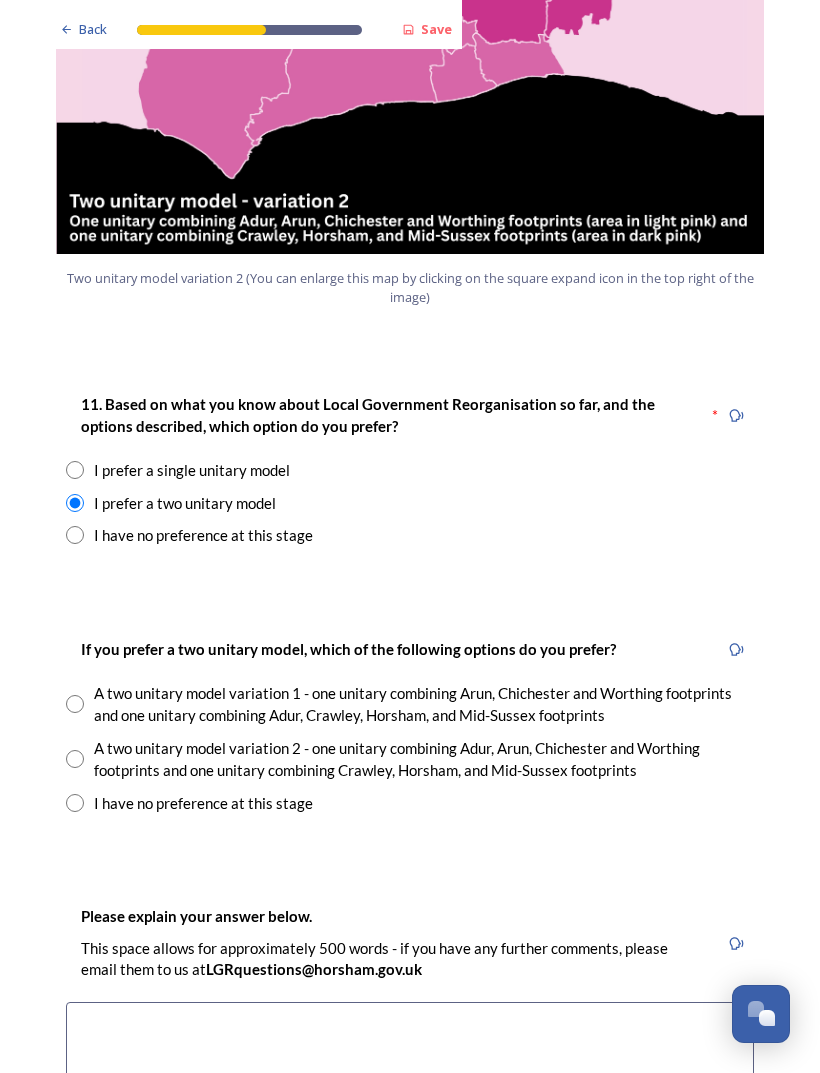 click on "A two unitary model variation 2 - one unitary combining Adur, Arun, Chichester and Worthing footprints and one unitary combining Crawley, Horsham, and Mid-Sussex footprints" at bounding box center (424, 759) 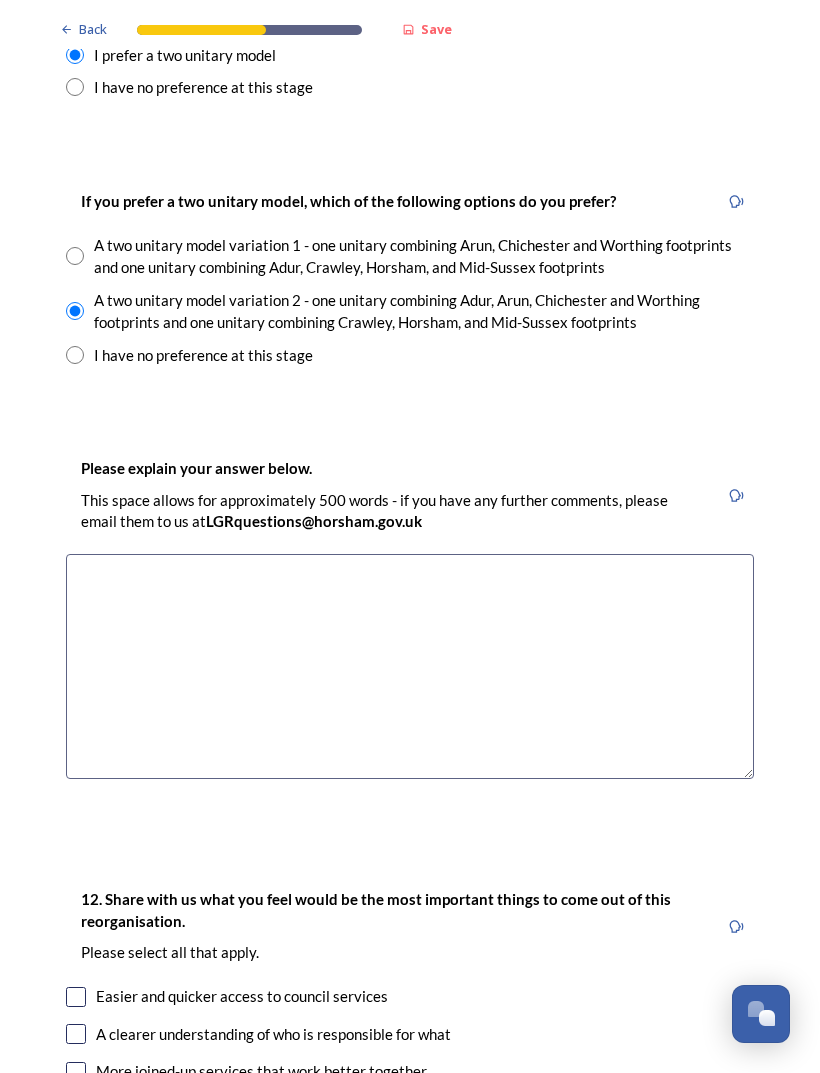 scroll, scrollTop: 2794, scrollLeft: 0, axis: vertical 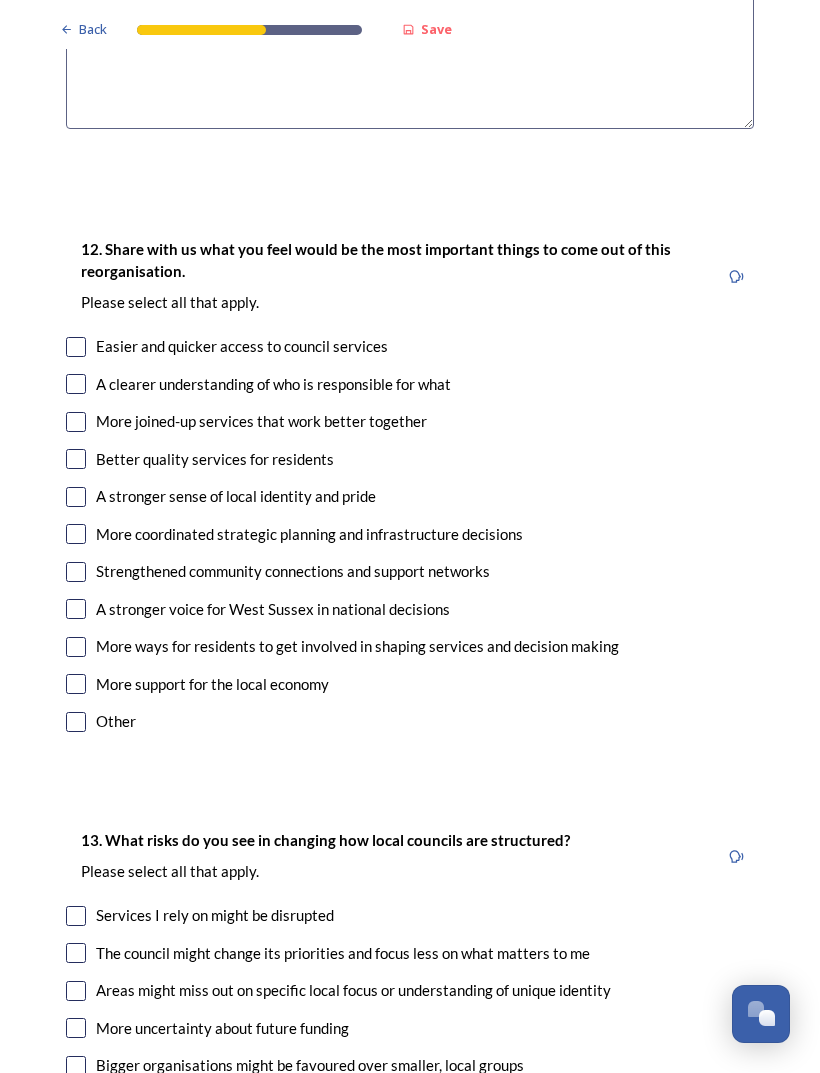 type on "The single model is too unwieldy. [CITY] is an hour and a quarter drive from home and is too remote. It would make sense to modify county boundaries so that [CITY], [CITY], [CITY], and [CITY] were included. The way county boundaries, an ancient concept based on the aristocracy, persist does not reflect the current areas of population." 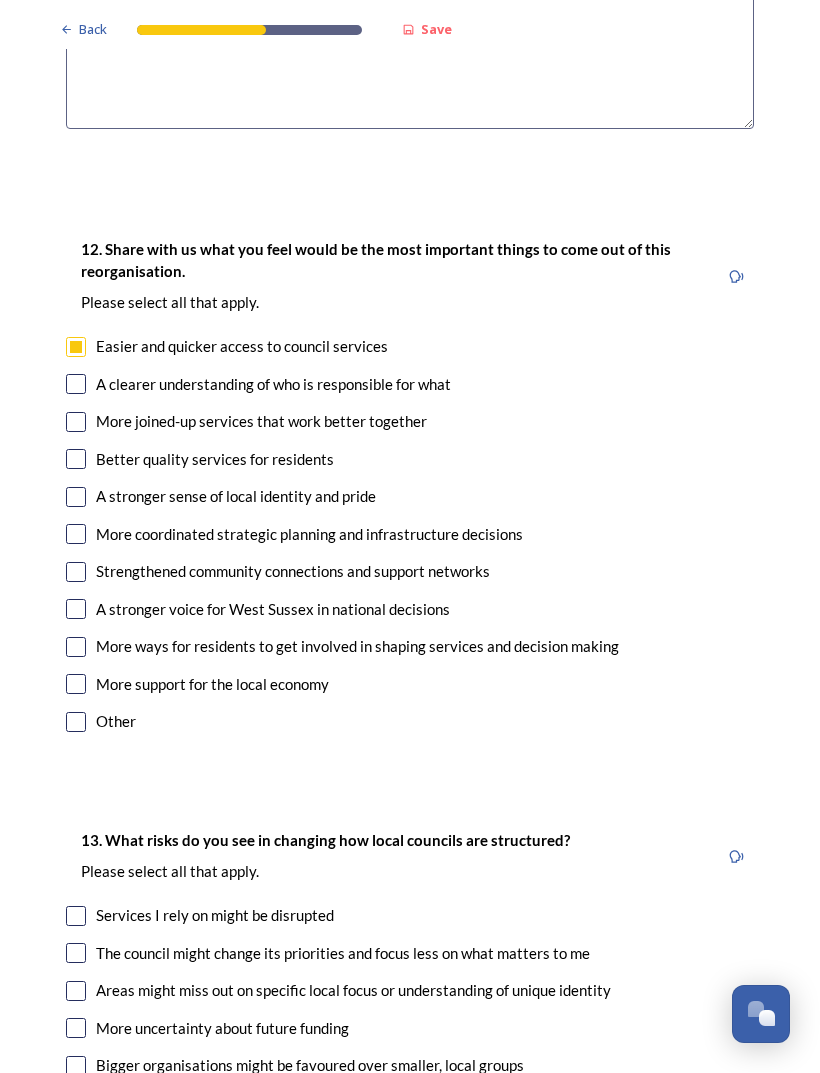 checkbox on "true" 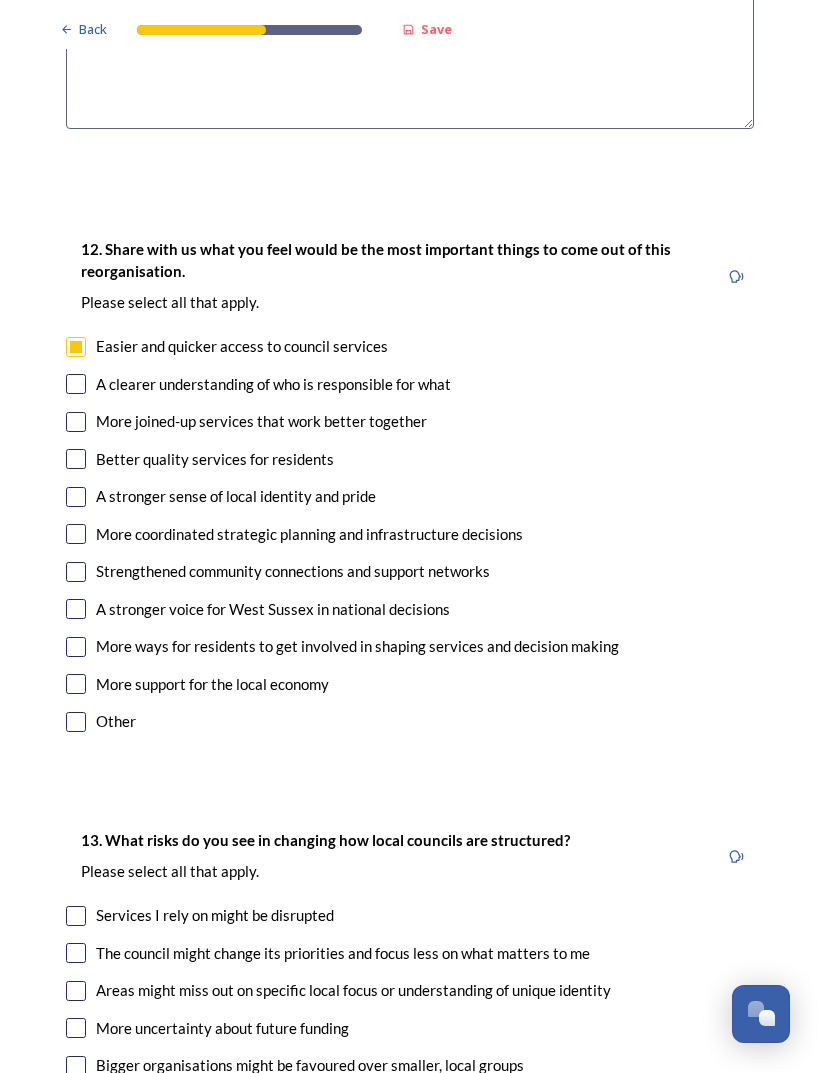 click on "A clearer understanding of who is responsible for what" at bounding box center (273, 384) 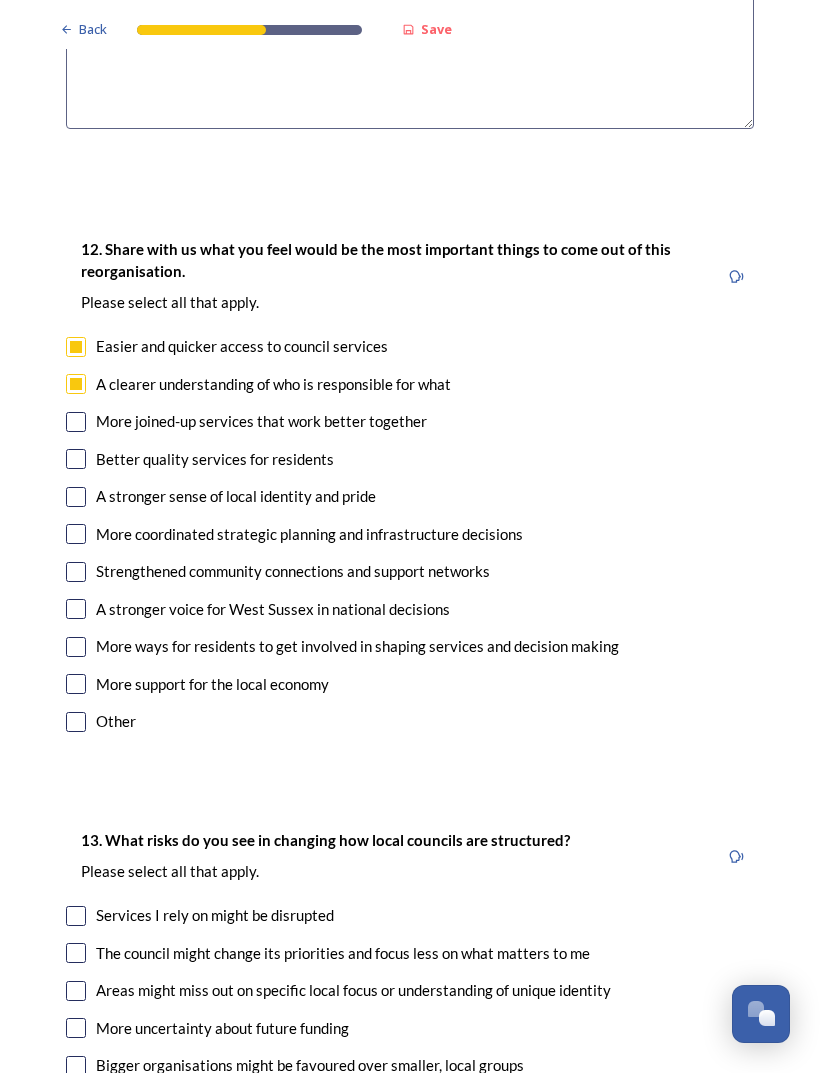 checkbox on "true" 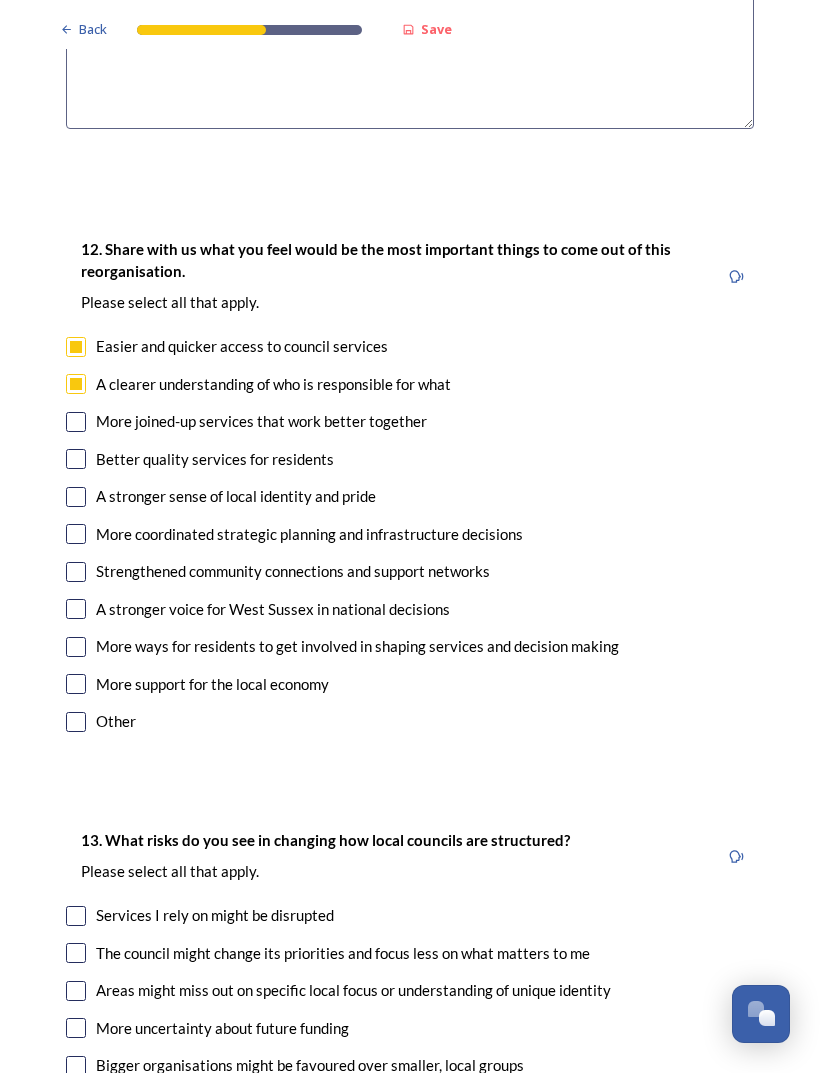 click on "More joined-up services that work better together" at bounding box center (261, 421) 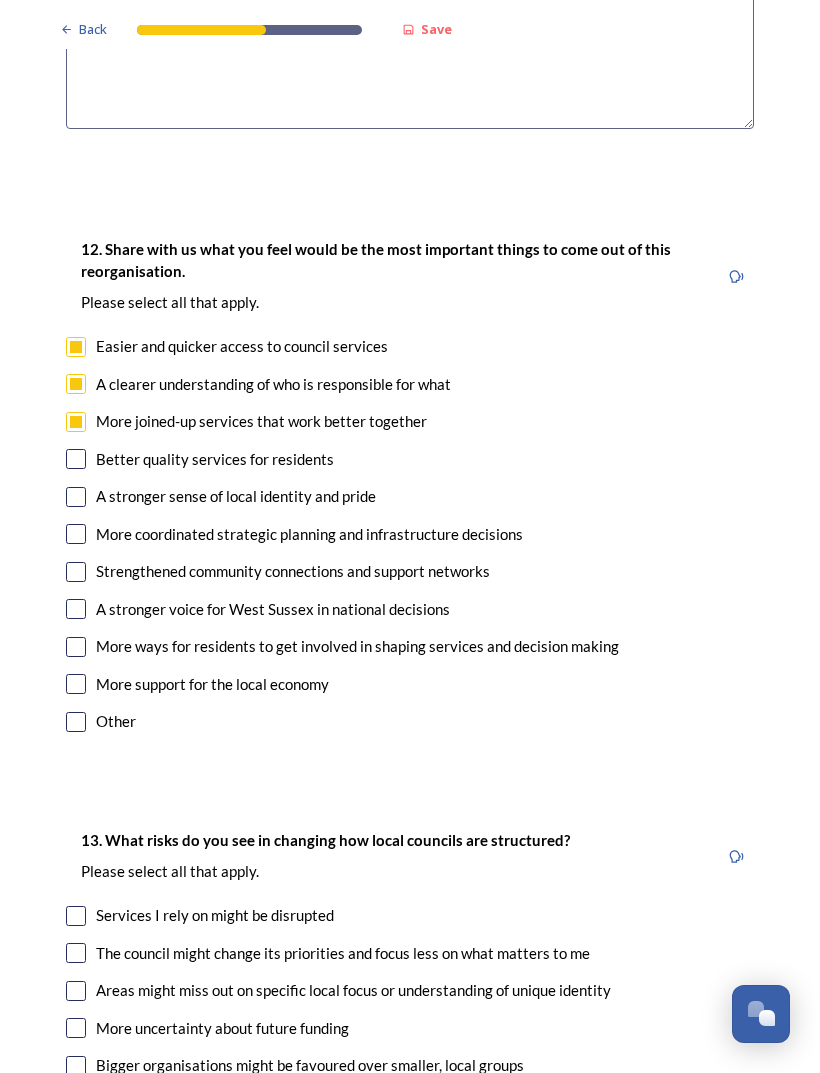 checkbox on "true" 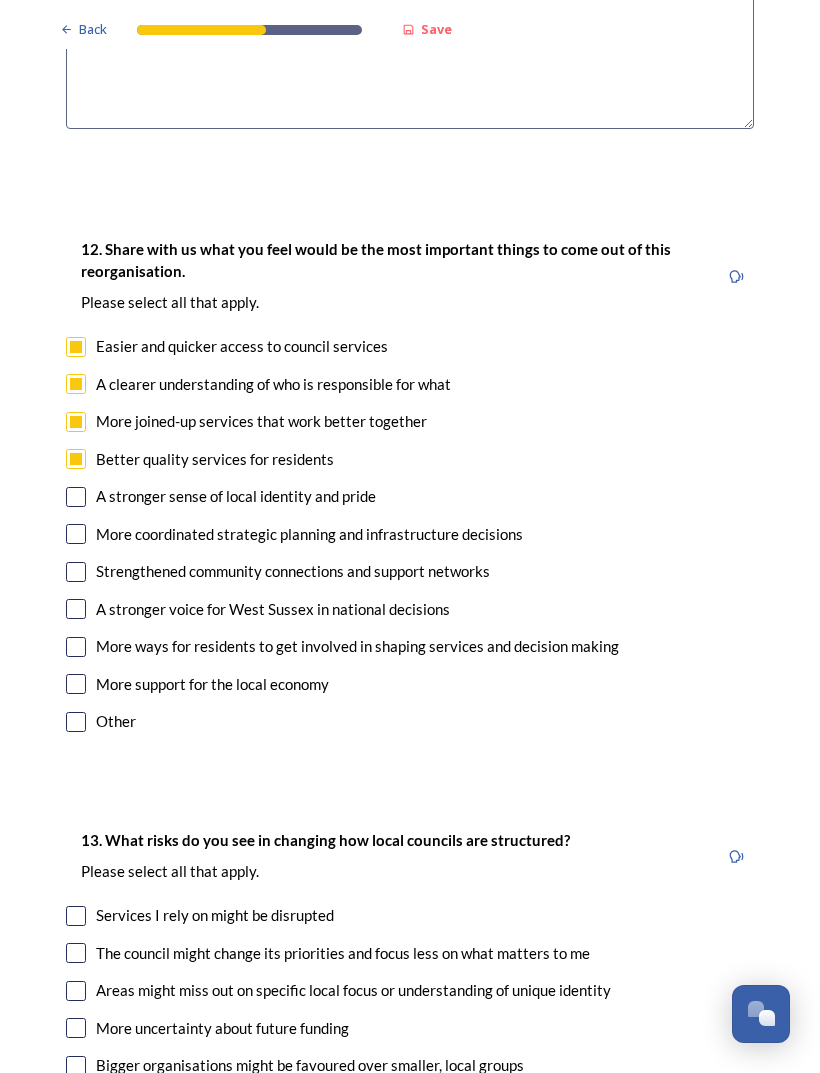 checkbox on "true" 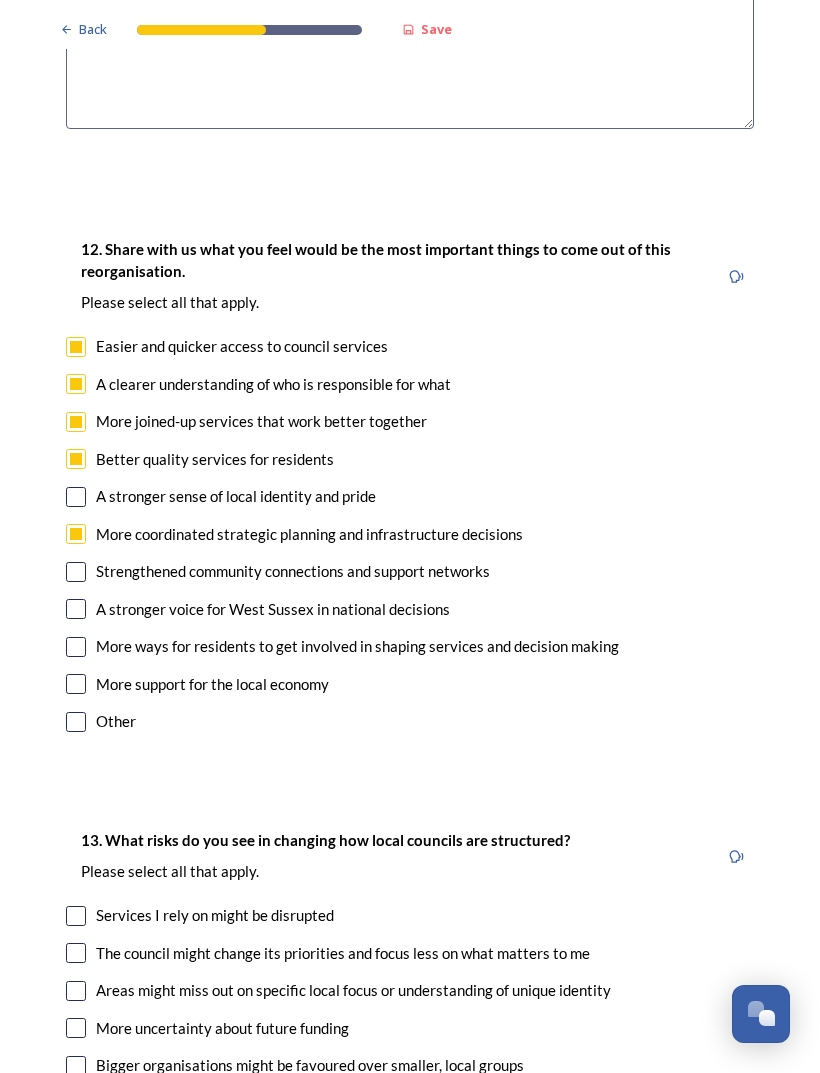 checkbox on "true" 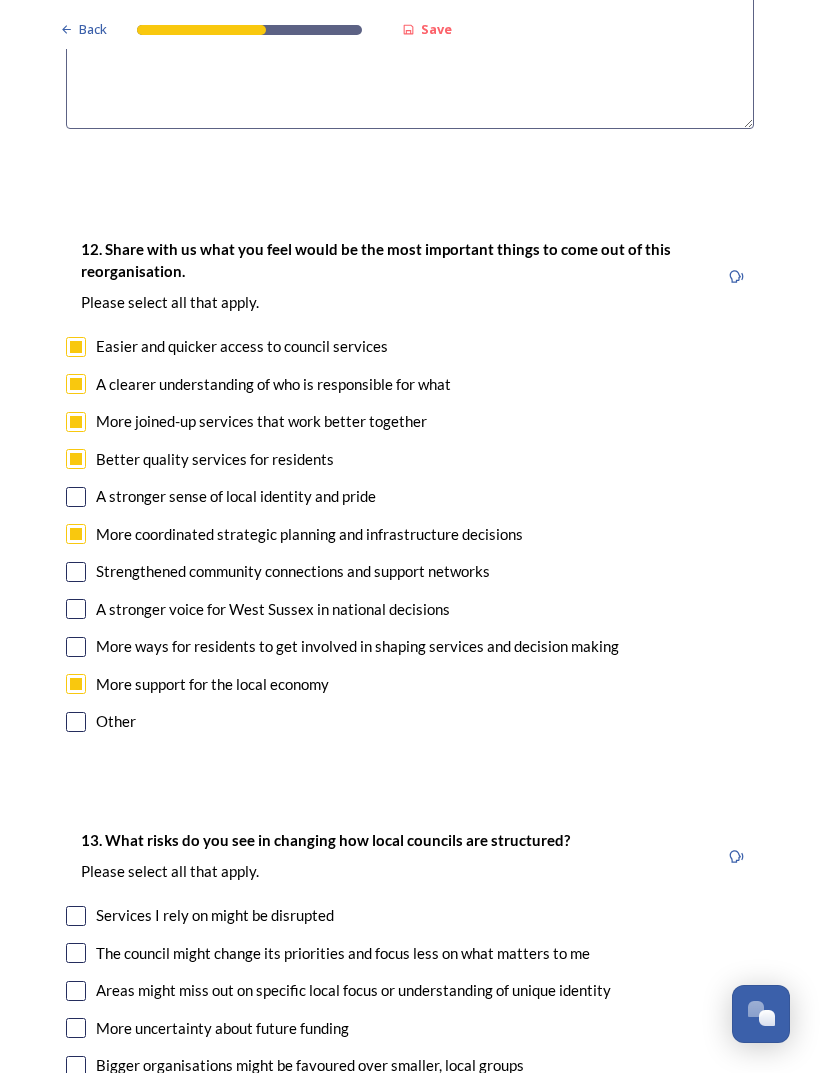 checkbox on "true" 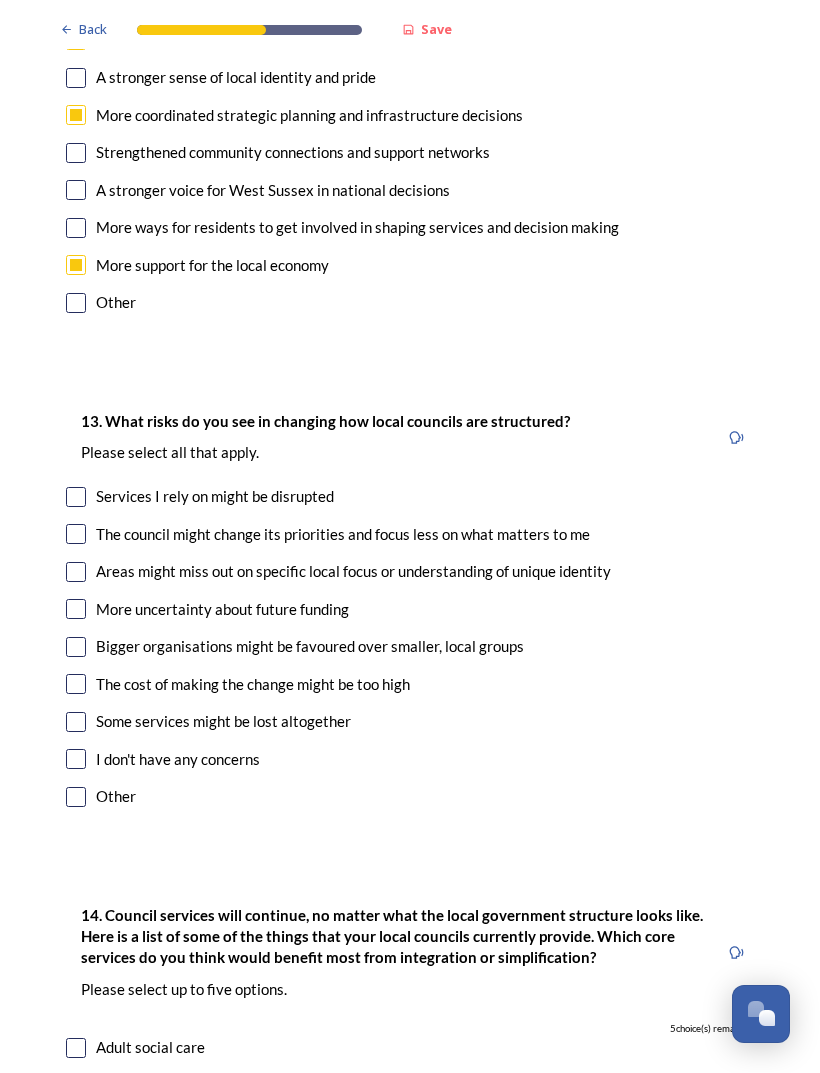 scroll, scrollTop: 3863, scrollLeft: 0, axis: vertical 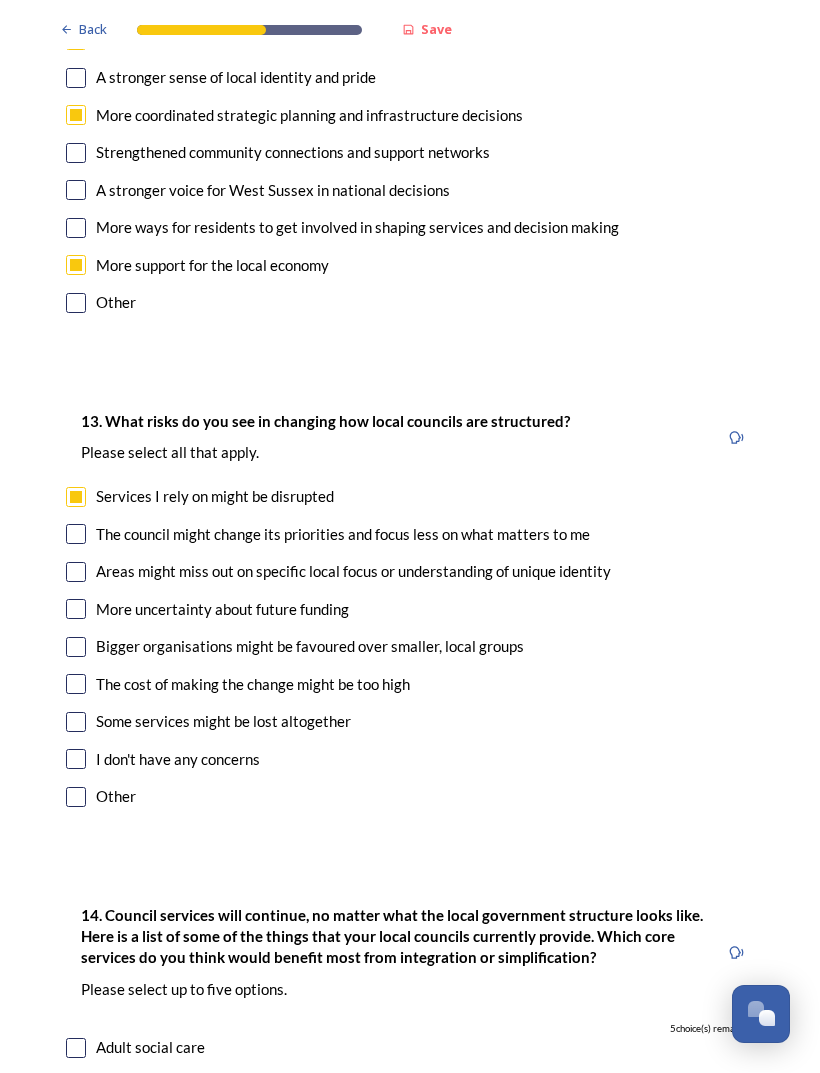 checkbox on "true" 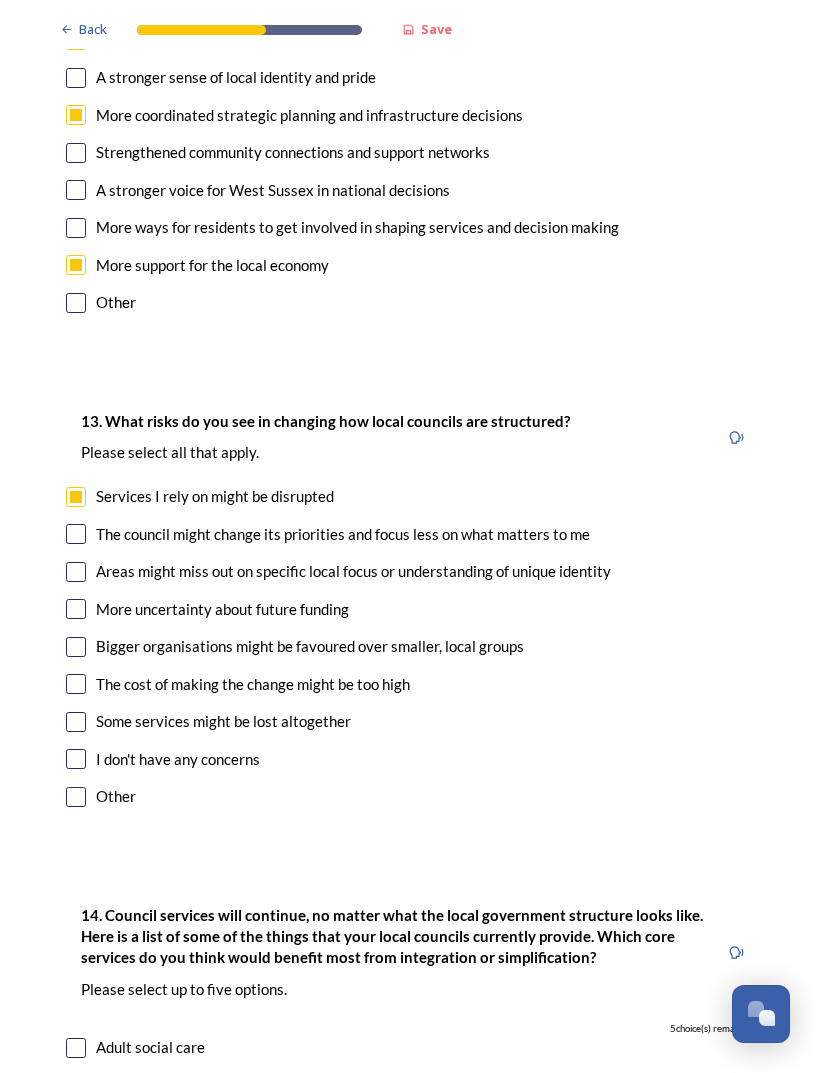 click on "More uncertainty about future funding" at bounding box center [222, 609] 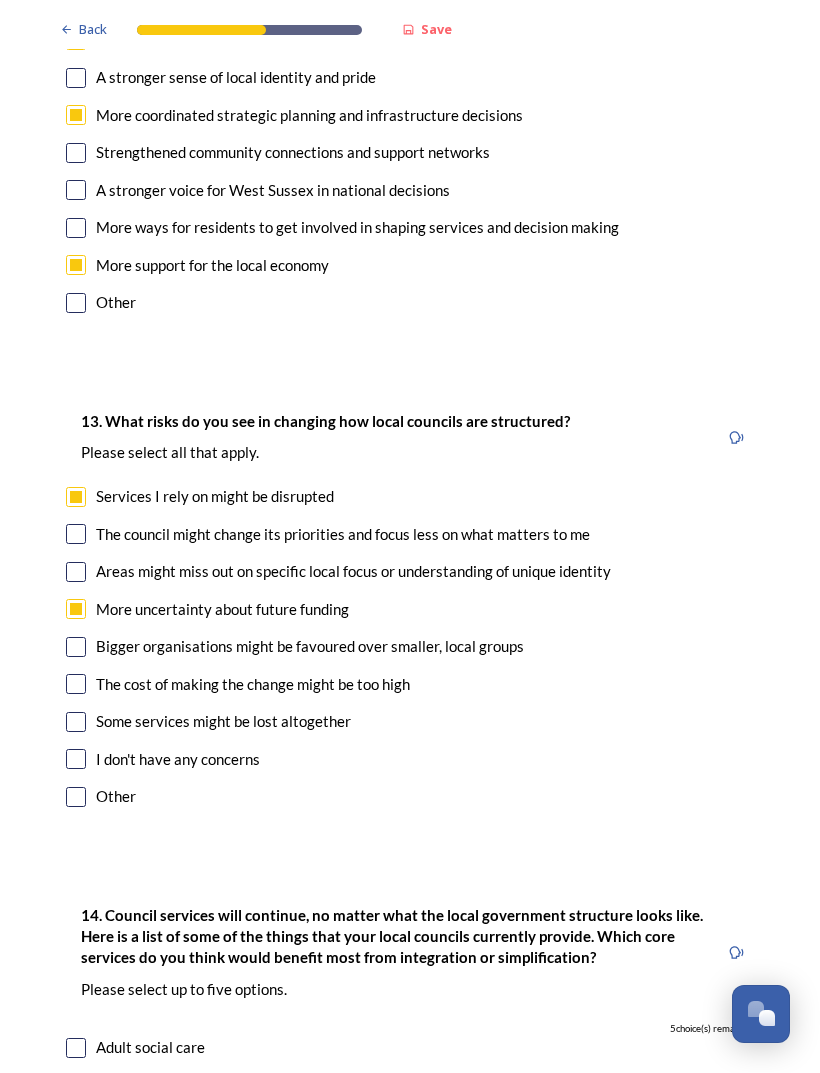 checkbox on "true" 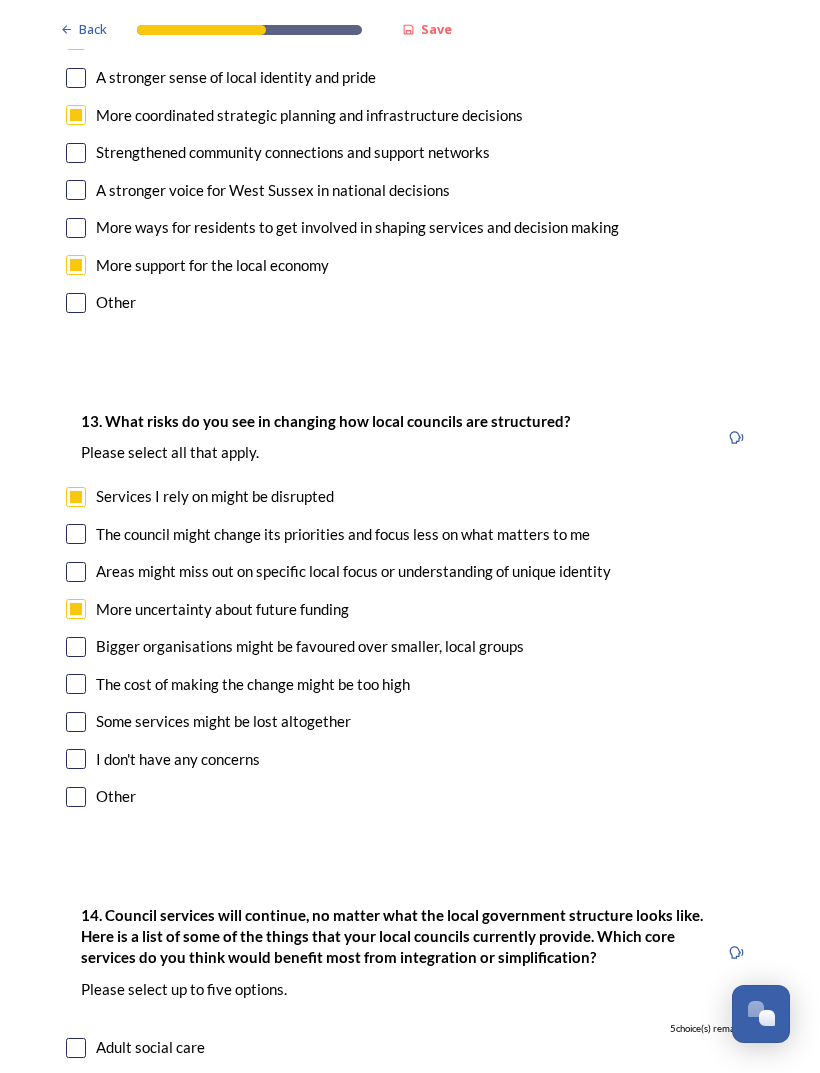 click on "The cost of making the change might be too high" at bounding box center (253, 684) 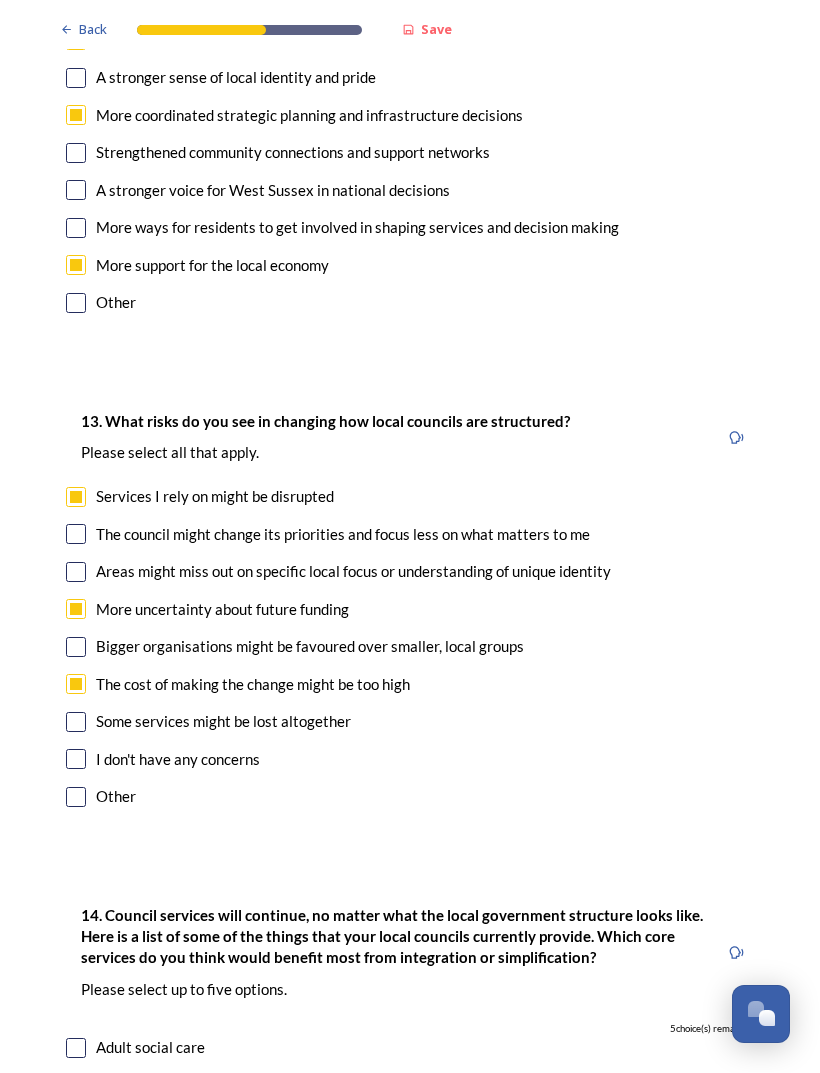 checkbox on "true" 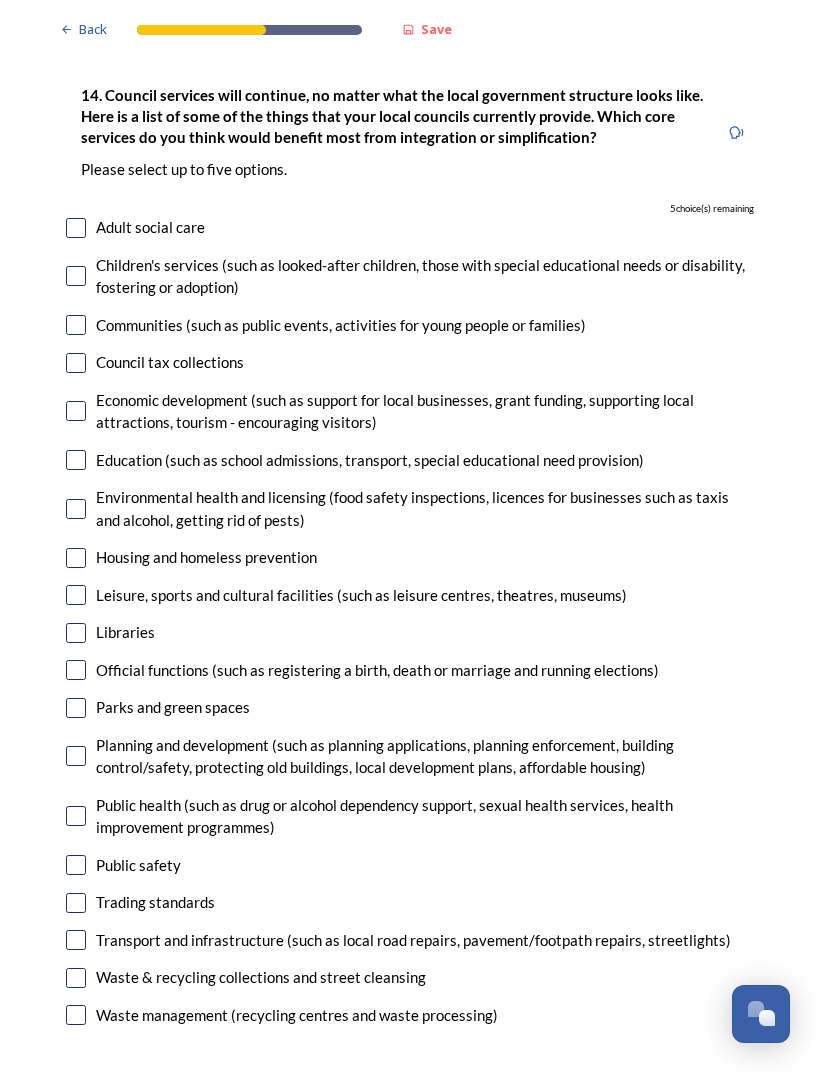 scroll, scrollTop: 4683, scrollLeft: 0, axis: vertical 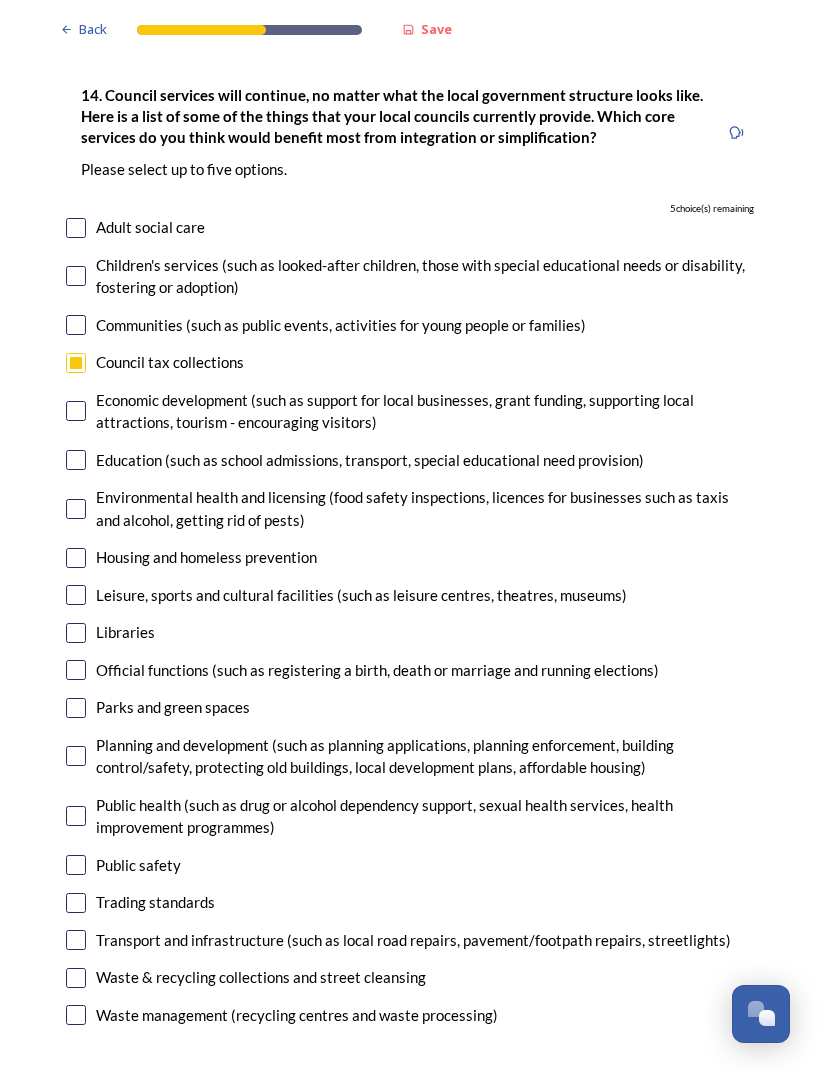 checkbox on "true" 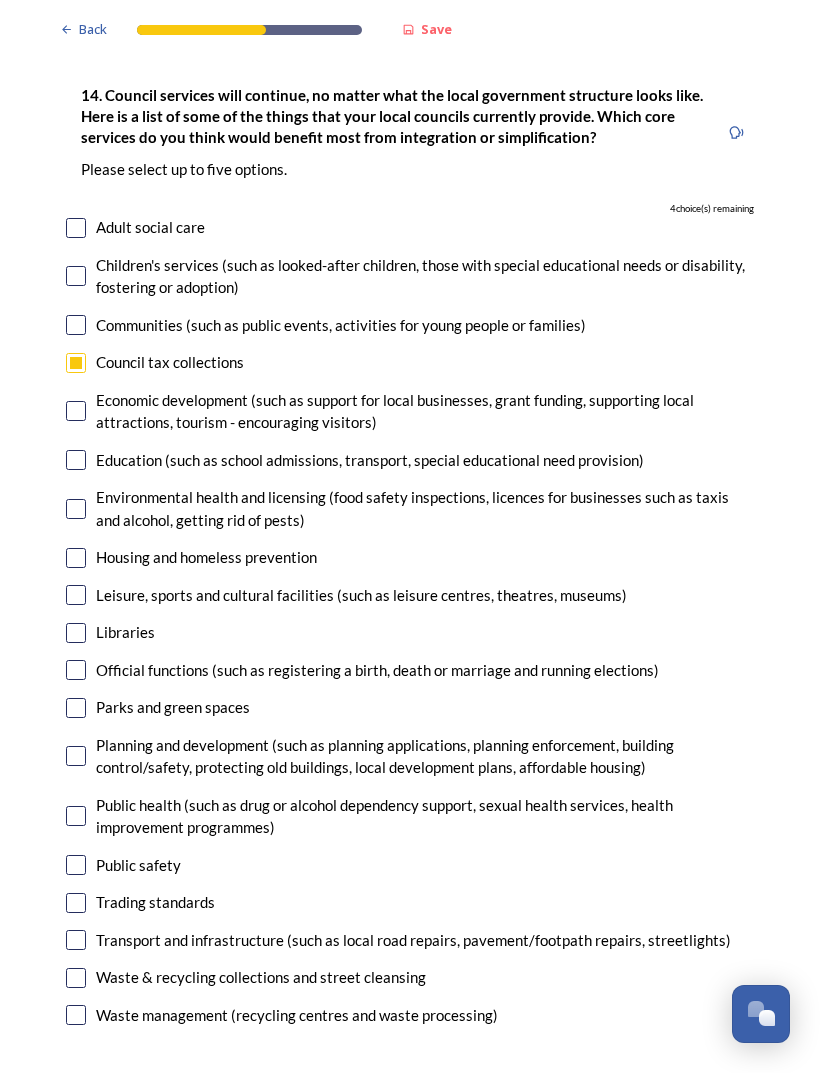 click on "Leisure, sports and cultural facilities (such as leisure centres, theatres, museums)" at bounding box center (361, 595) 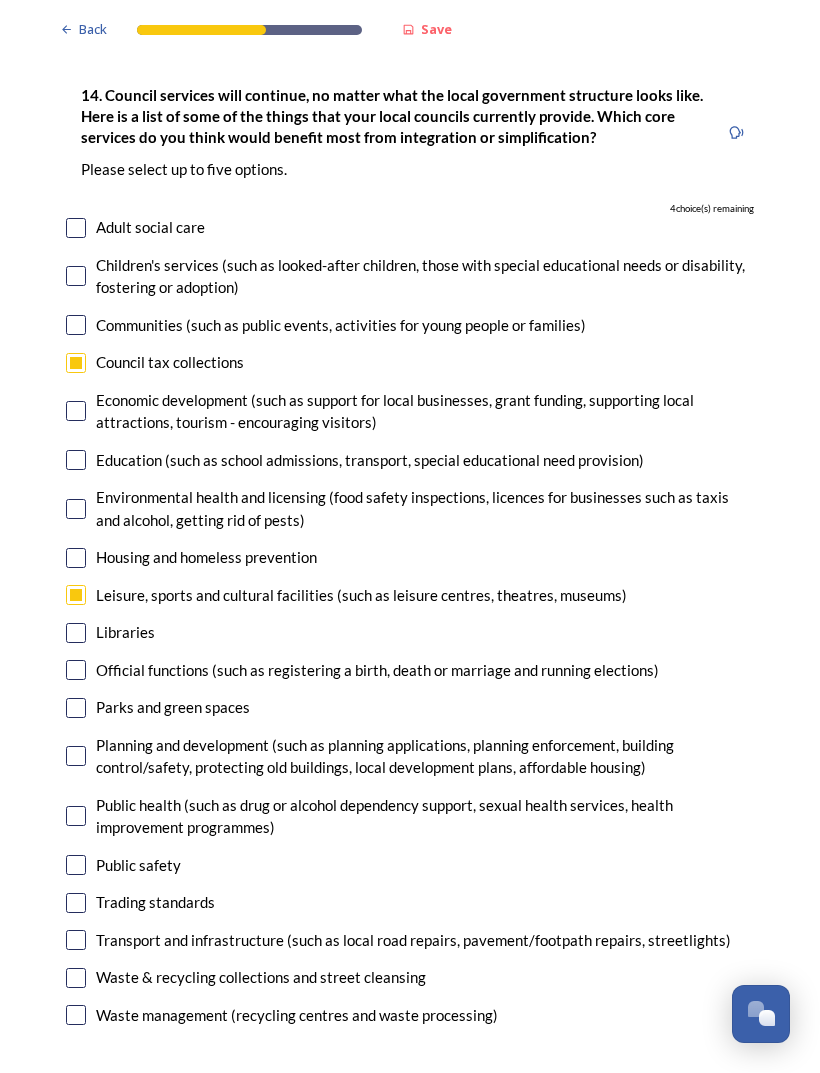 checkbox on "true" 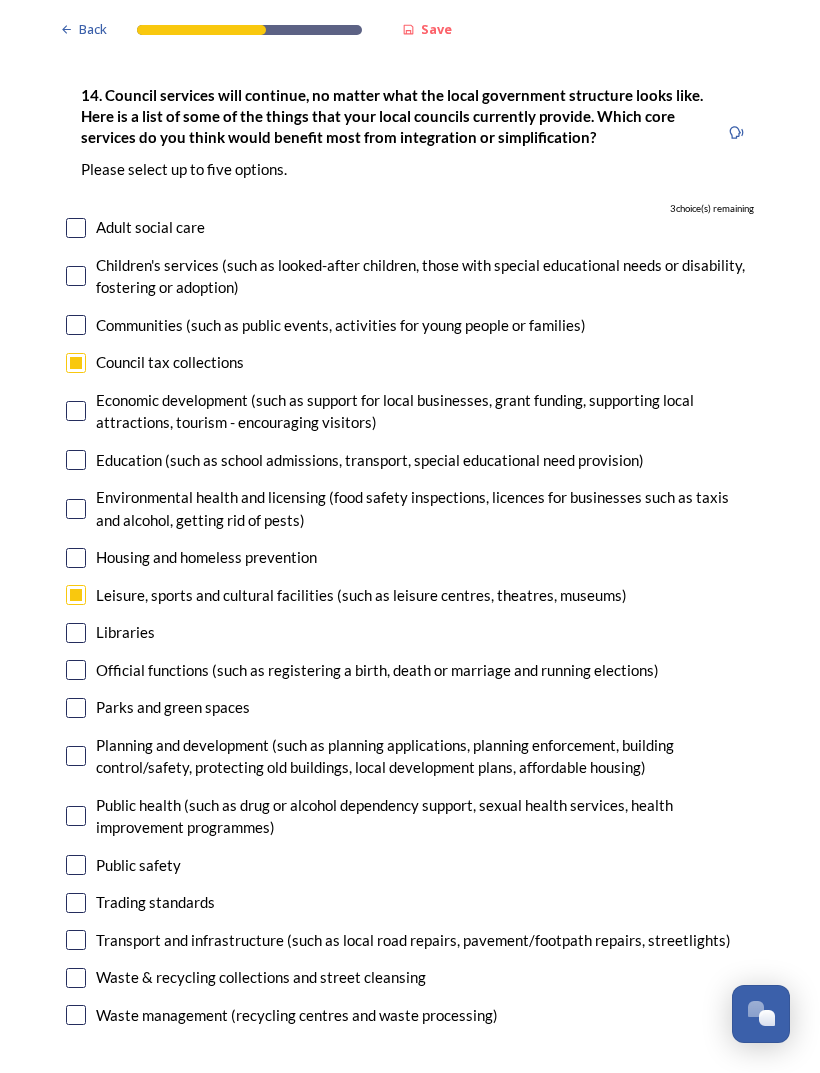 click on "Planning and development (such as planning applications, planning enforcement, building control/safety, protecting old buildings, local development plans, affordable housing)" at bounding box center (425, 756) 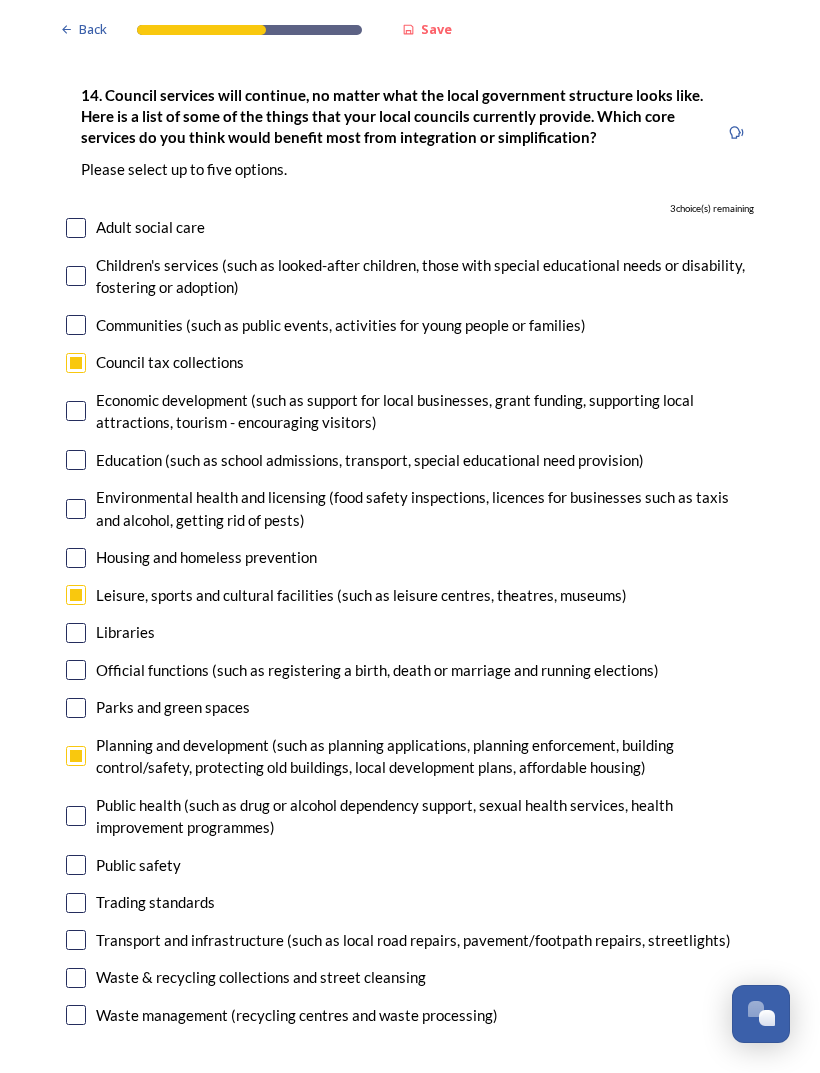 checkbox on "true" 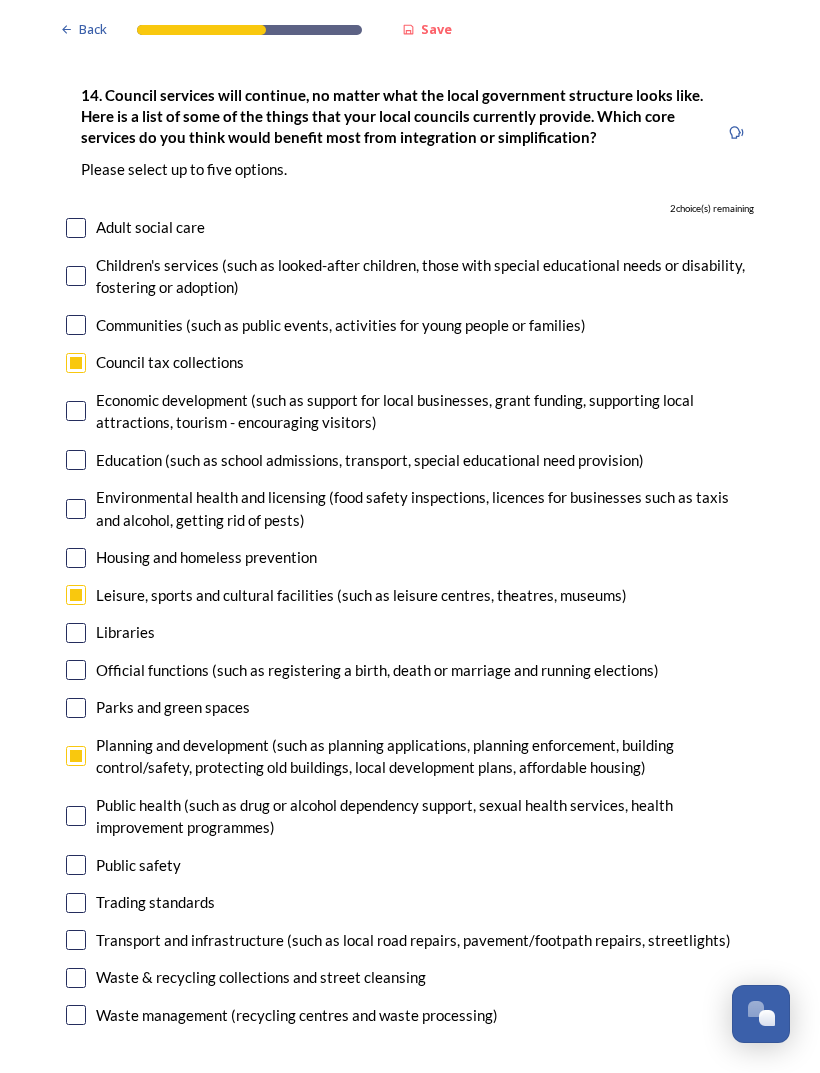 click on "Public health (such as drug or alcohol dependency support, sexual health services, health improvement programmes)" at bounding box center [425, 816] 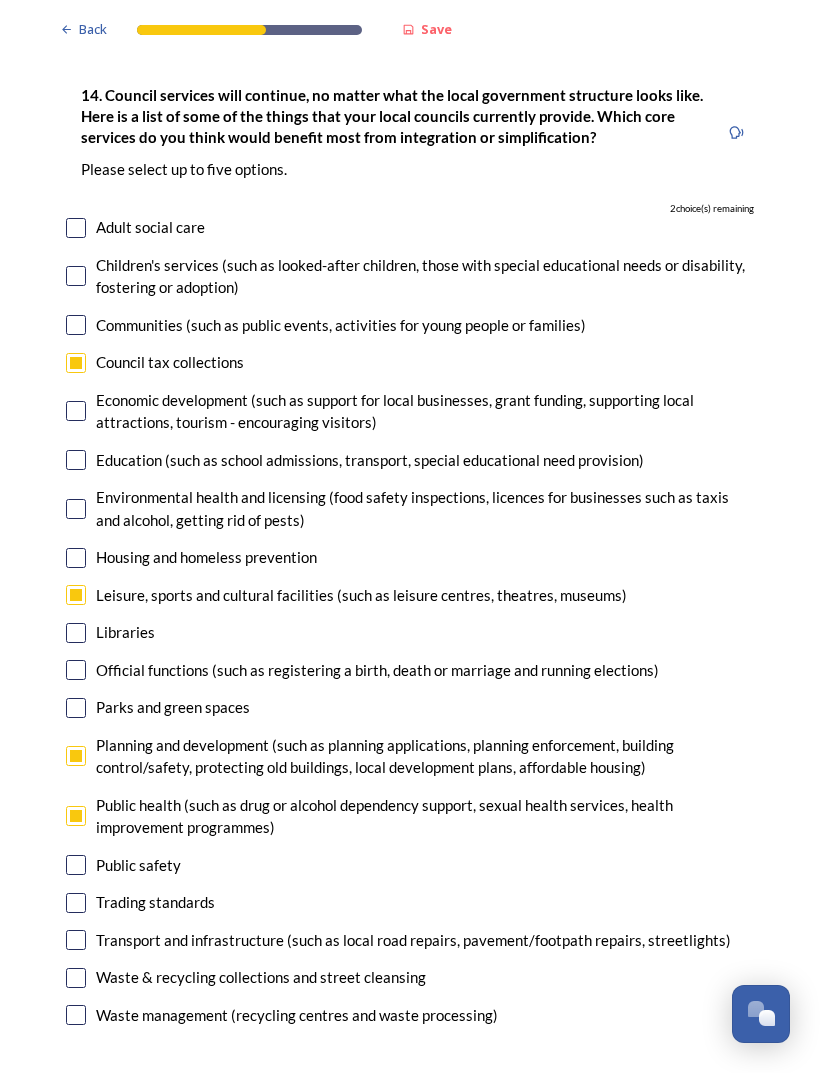 checkbox on "true" 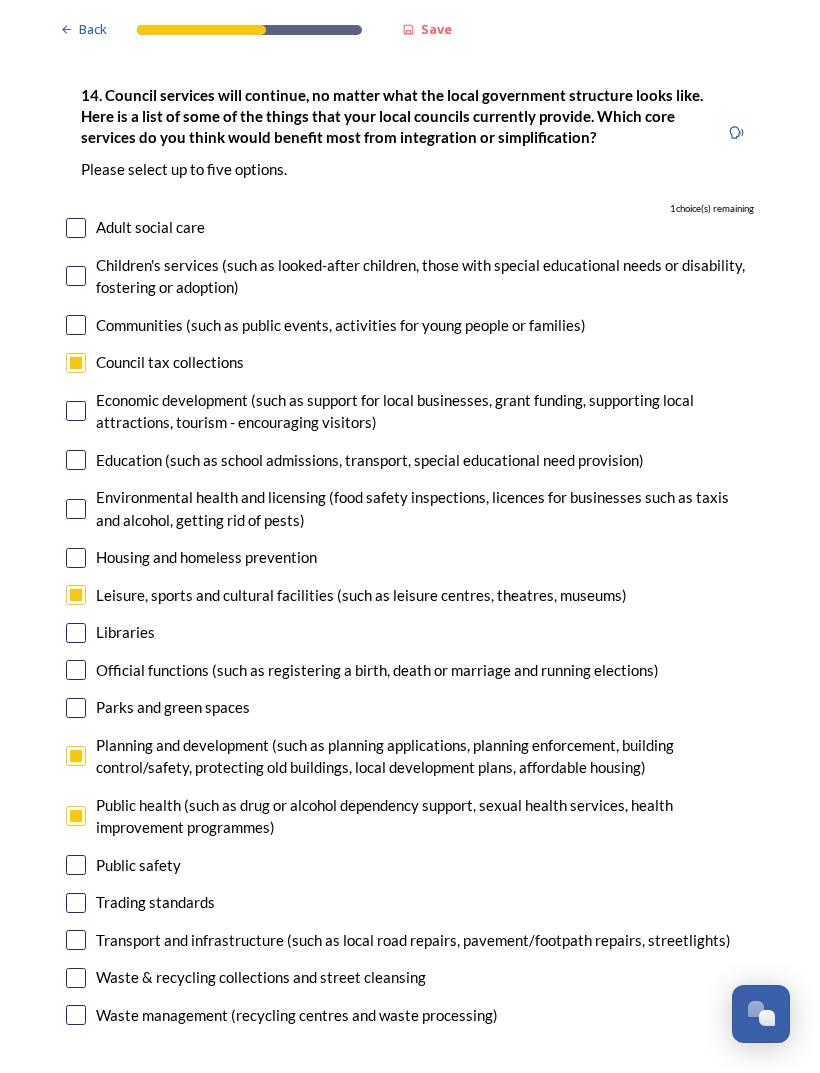 click on "Public safety" at bounding box center (138, 865) 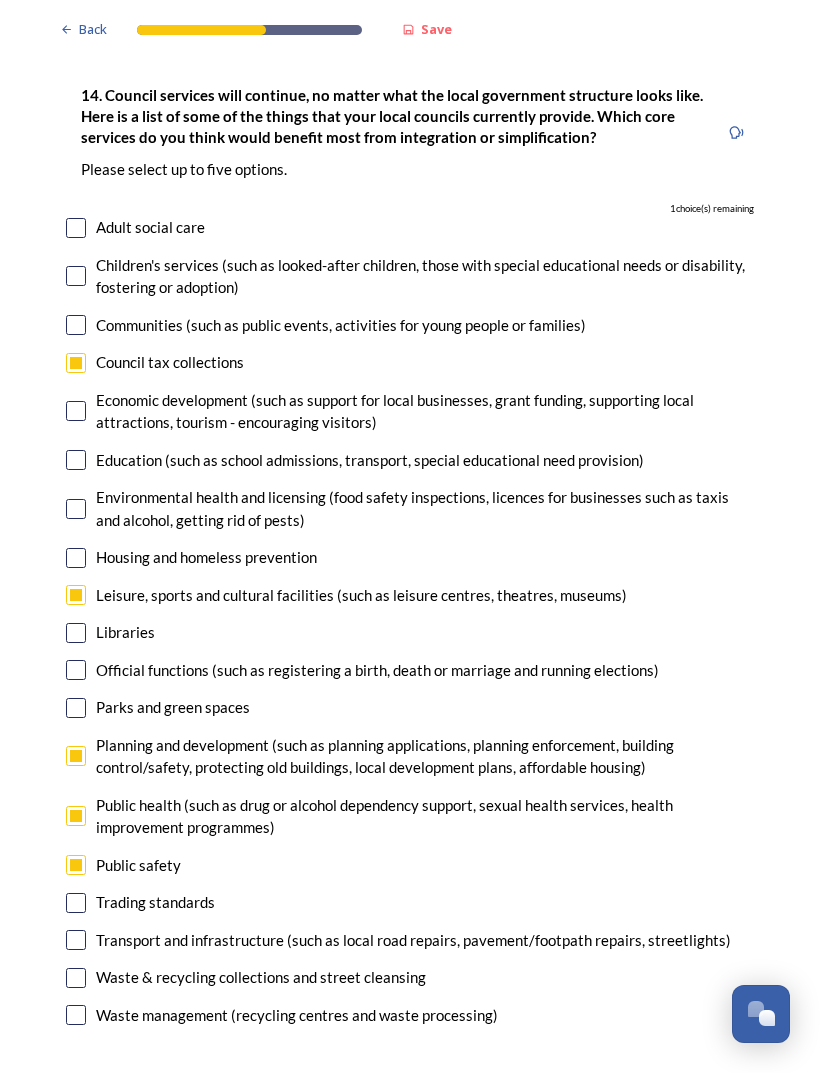 checkbox on "true" 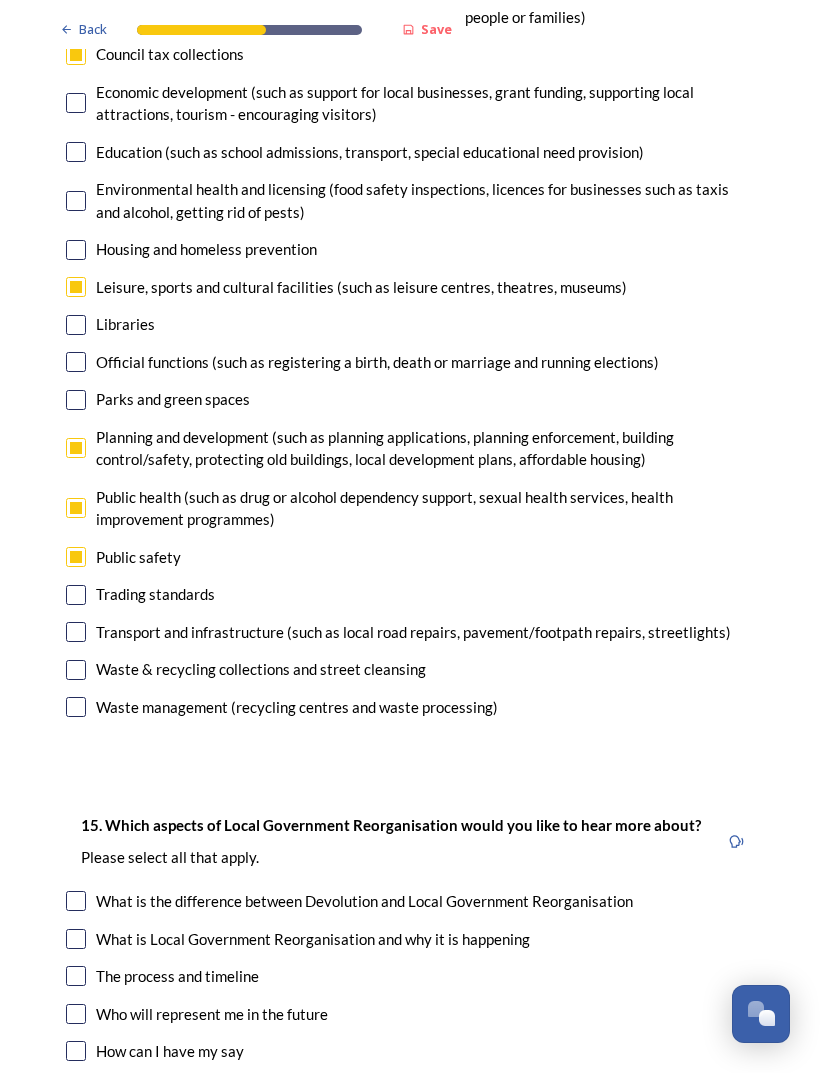scroll, scrollTop: 4991, scrollLeft: 0, axis: vertical 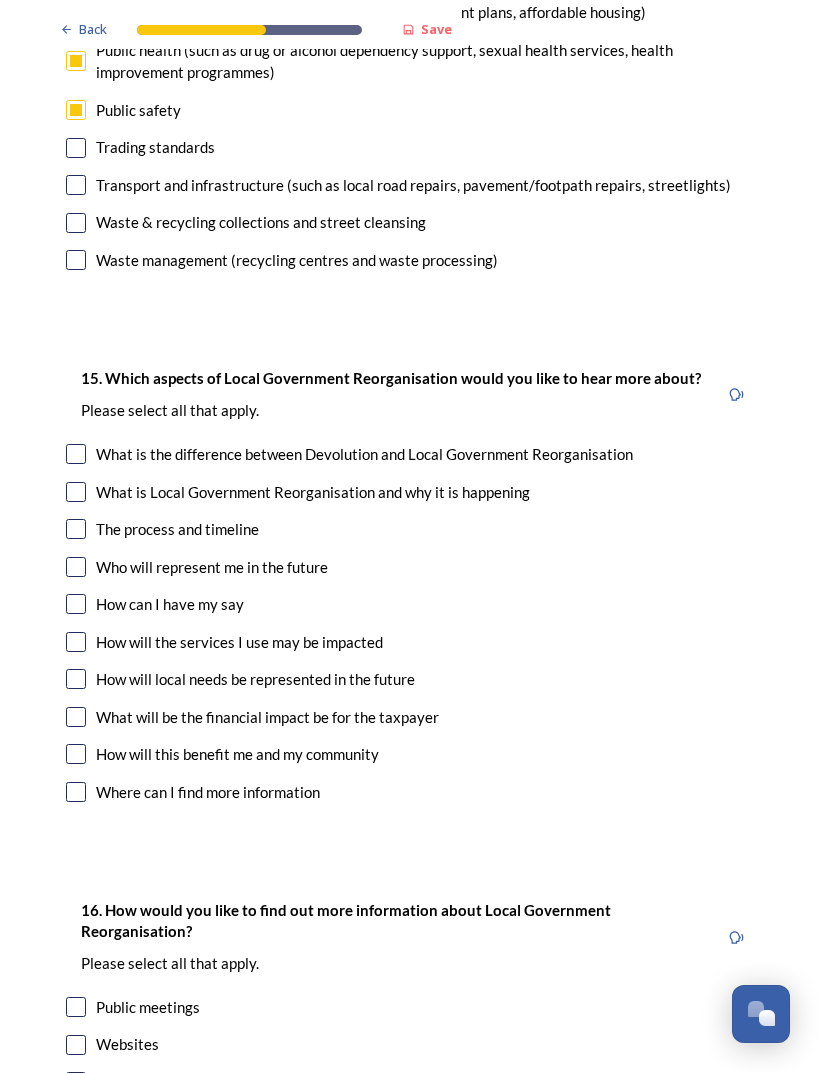 click on "The process and timeline" at bounding box center (177, 529) 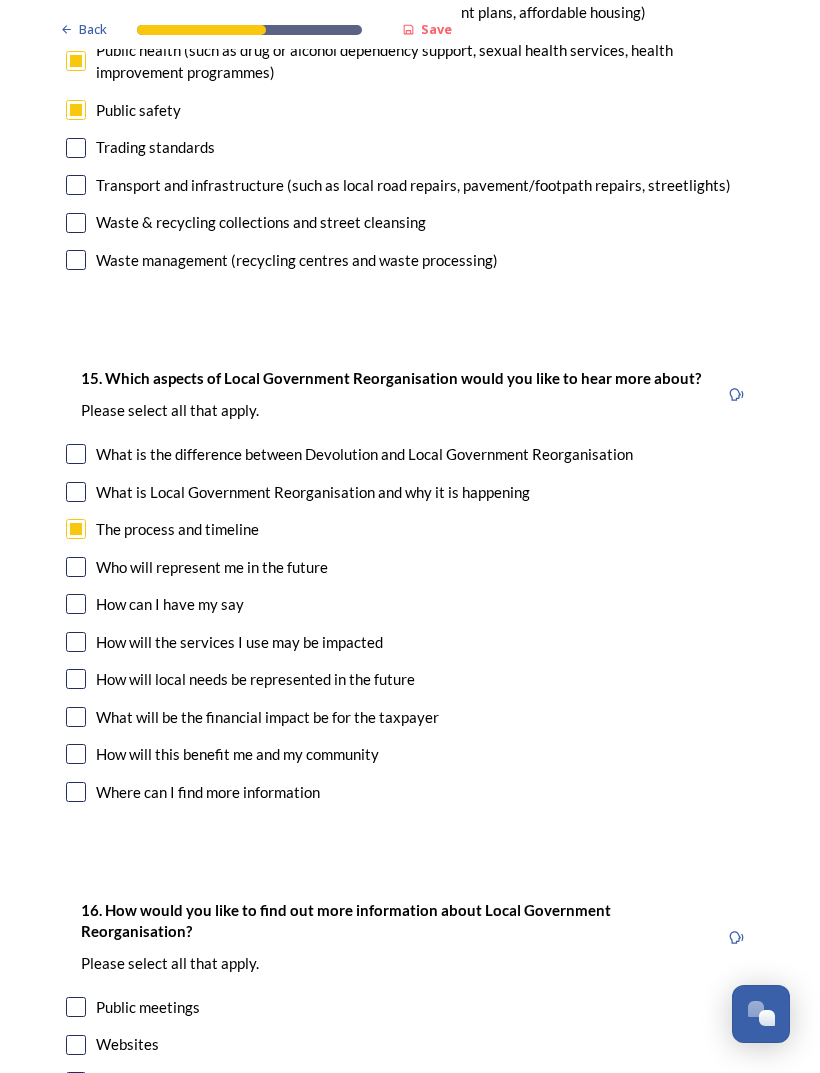 checkbox on "true" 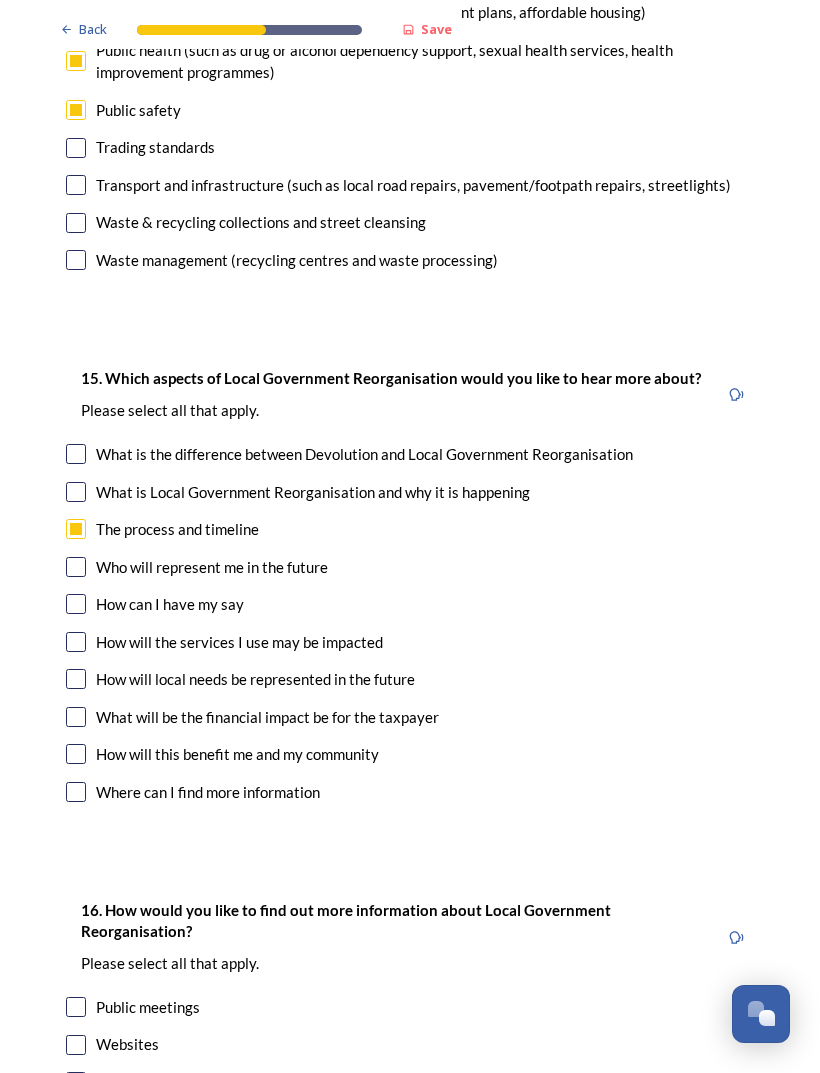 click on "How can I have my say" at bounding box center [410, 604] 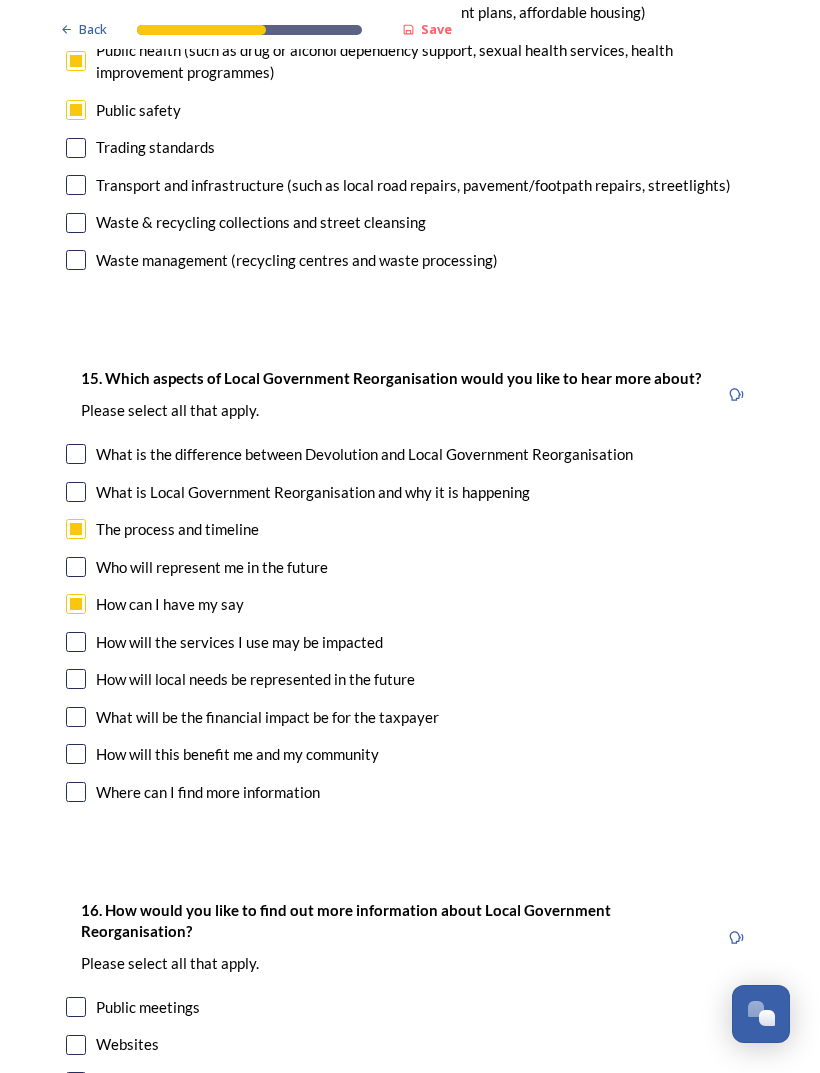 checkbox on "true" 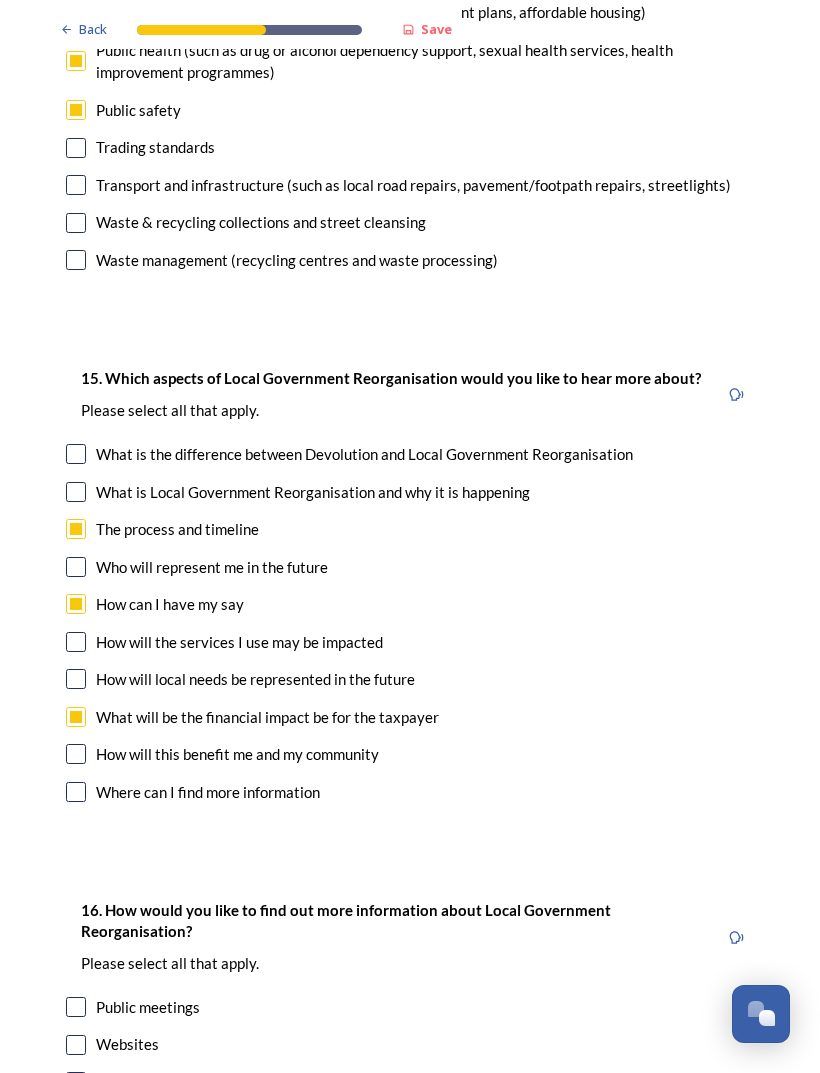 checkbox on "true" 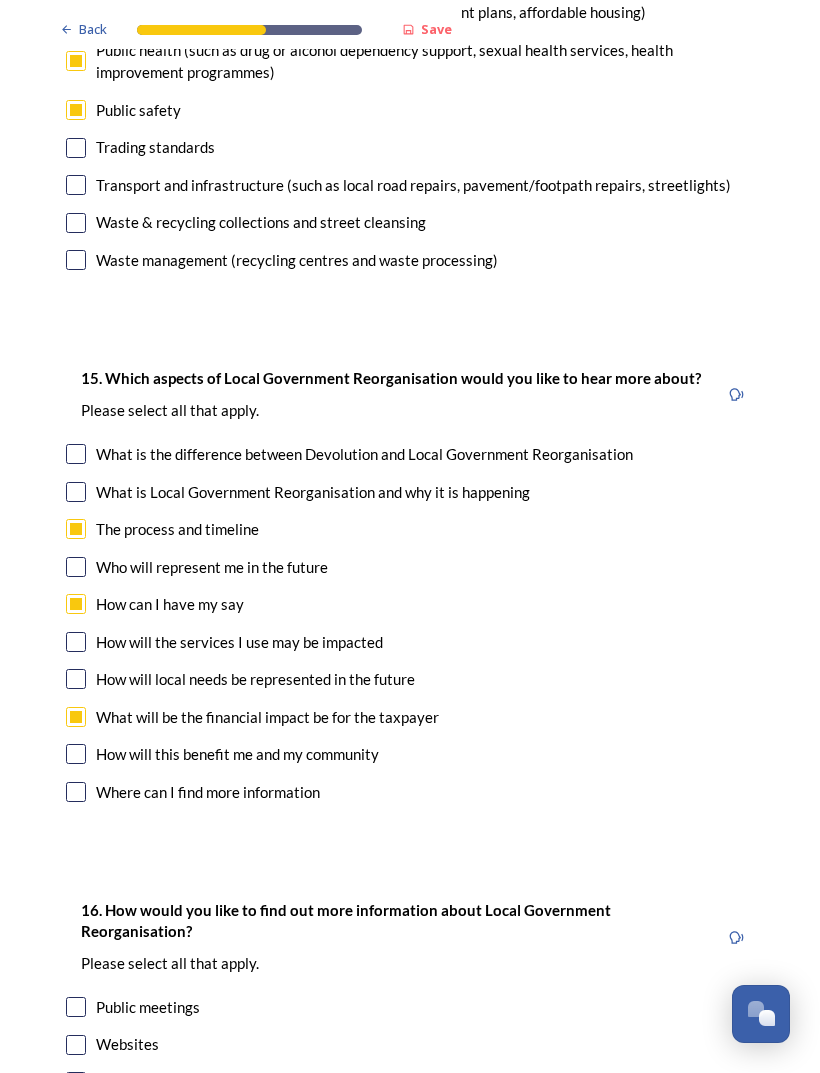 click on "How will this benefit me and my community" at bounding box center (410, 754) 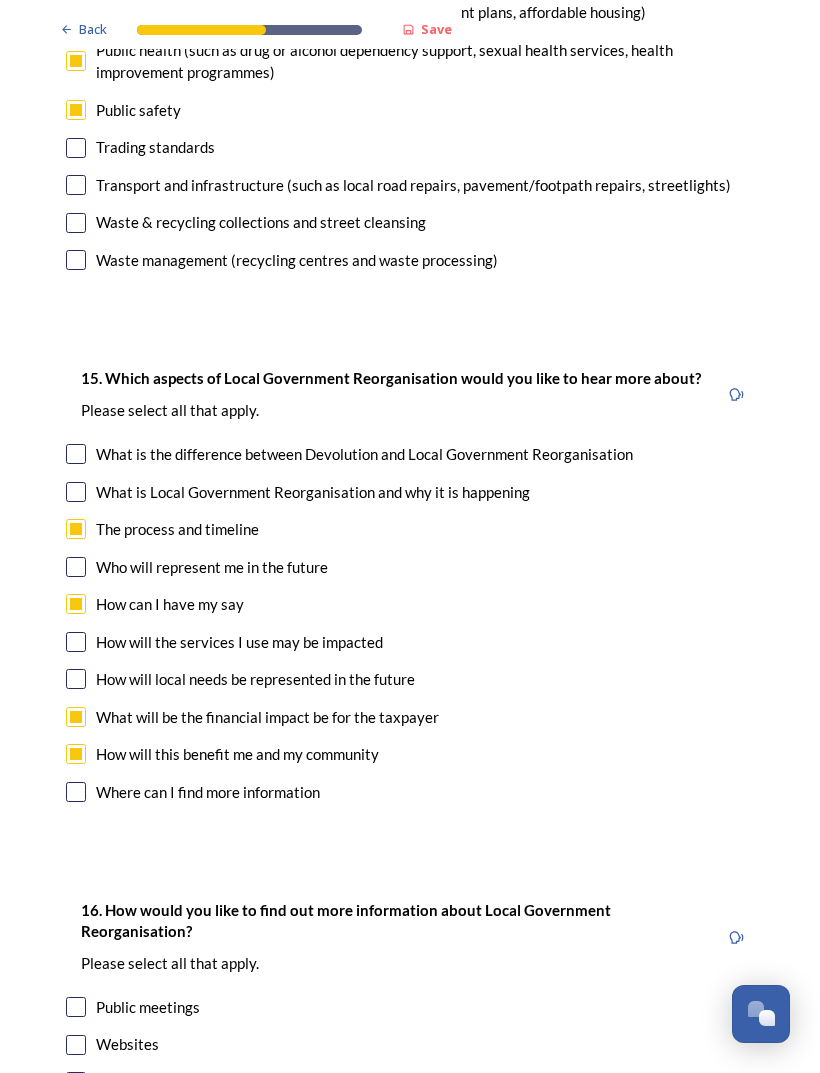 checkbox on "true" 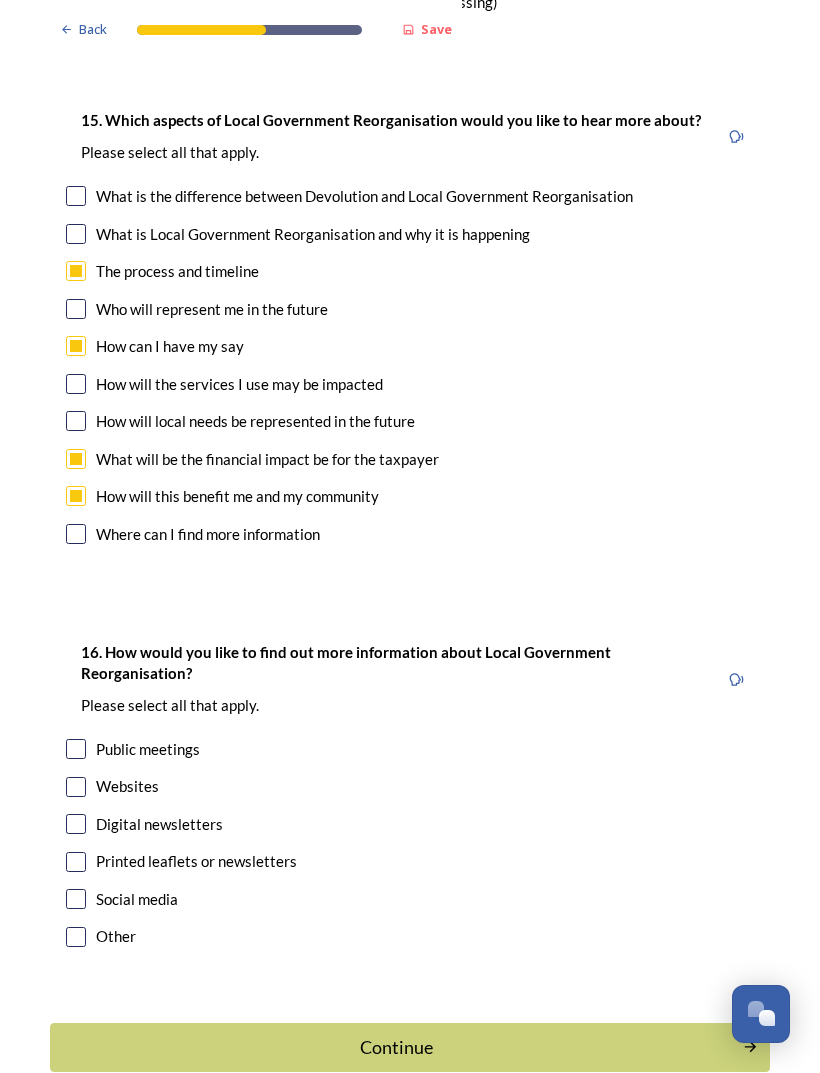 scroll, scrollTop: 5693, scrollLeft: 0, axis: vertical 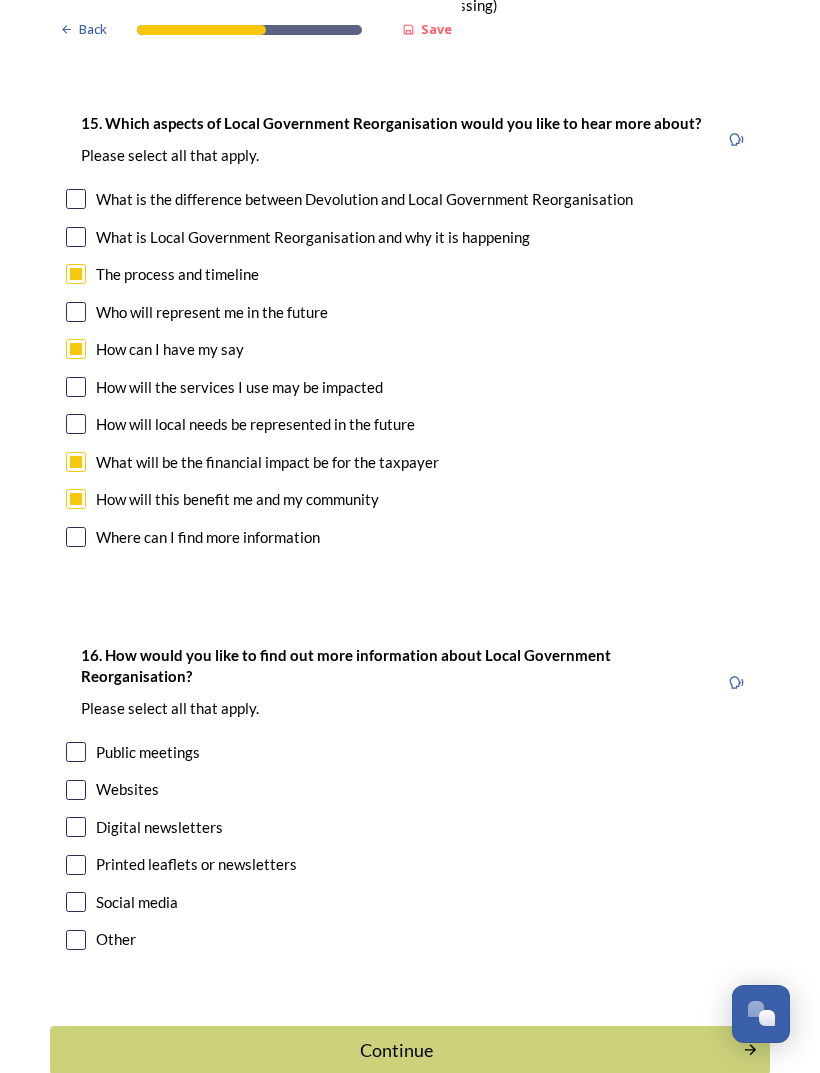 click on "Websites" at bounding box center (410, 789) 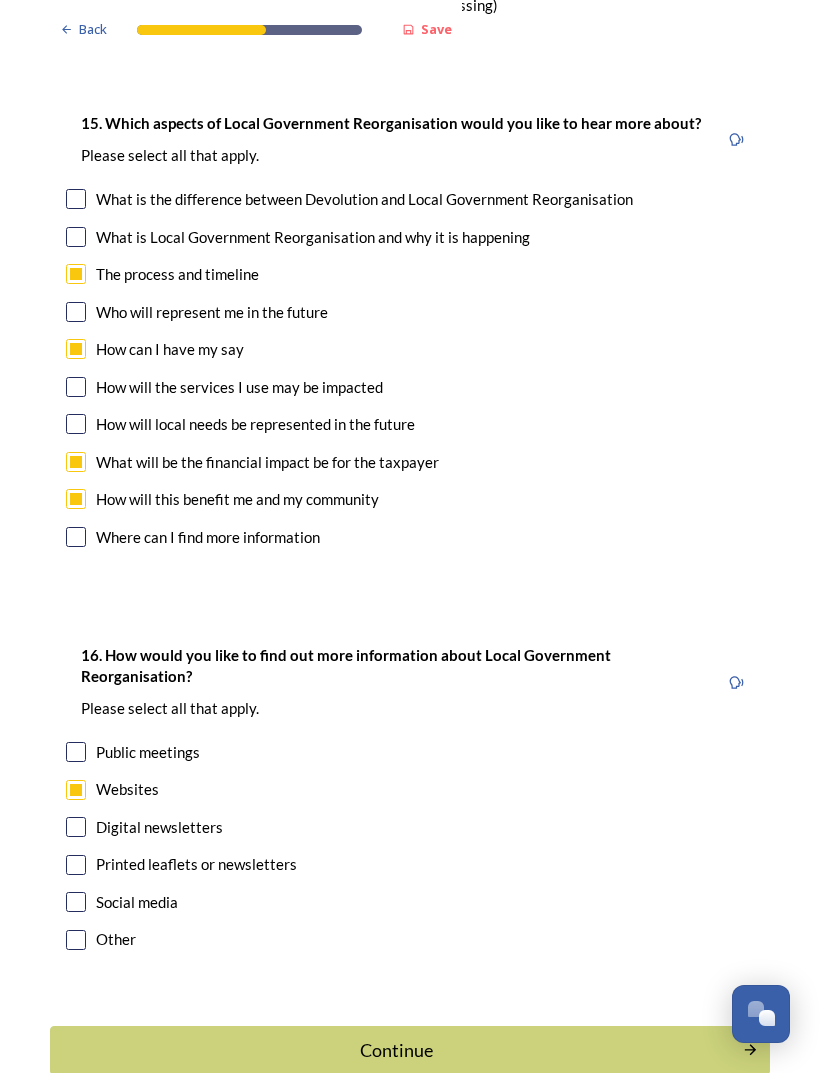 checkbox on "true" 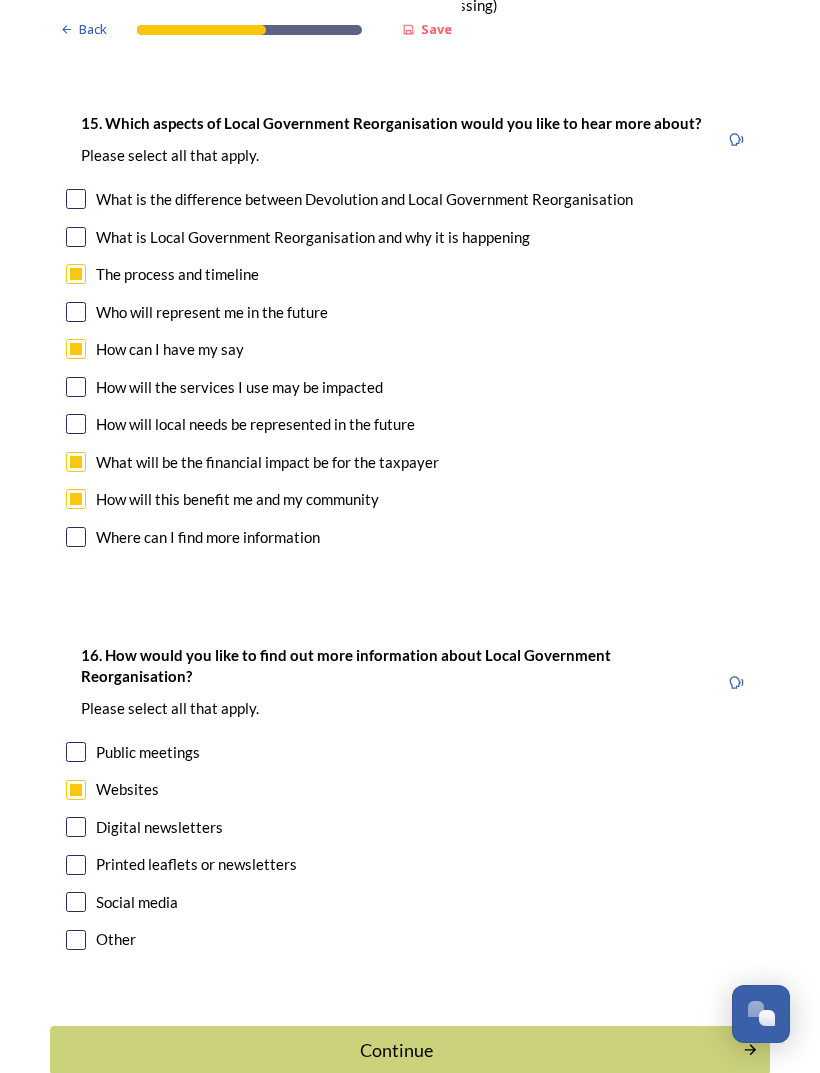 click on "Digital newsletters" at bounding box center (159, 827) 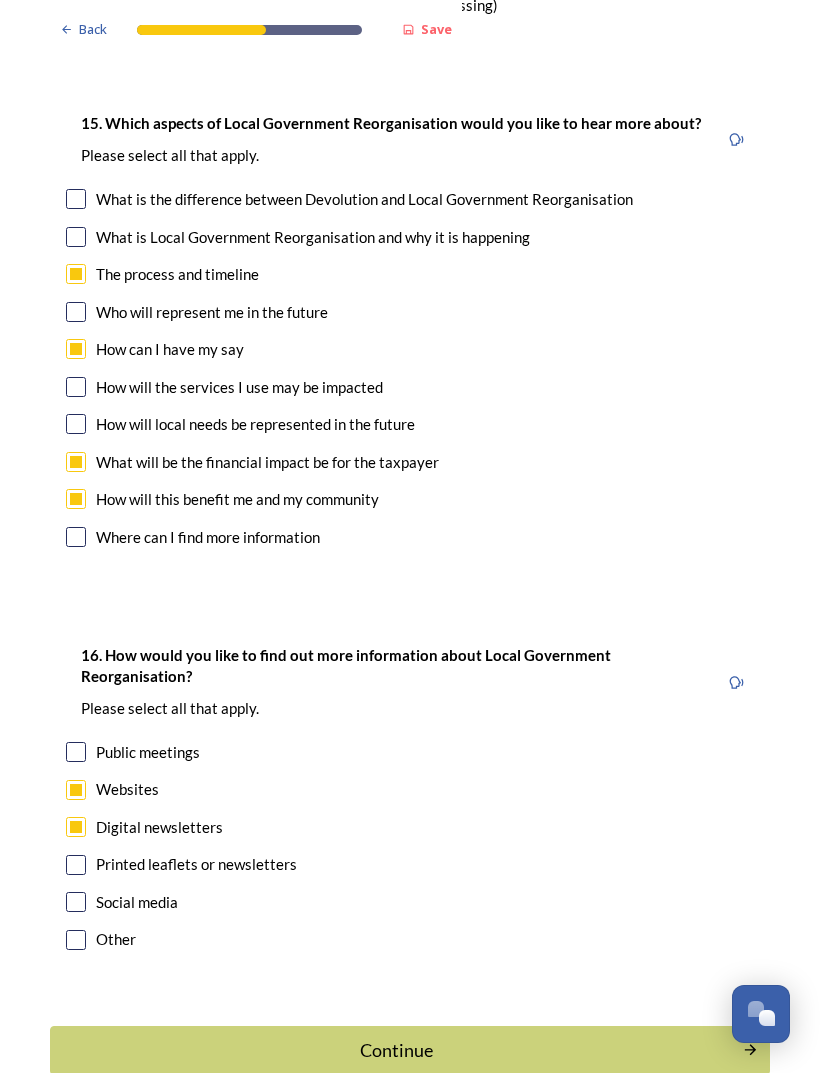 checkbox on "true" 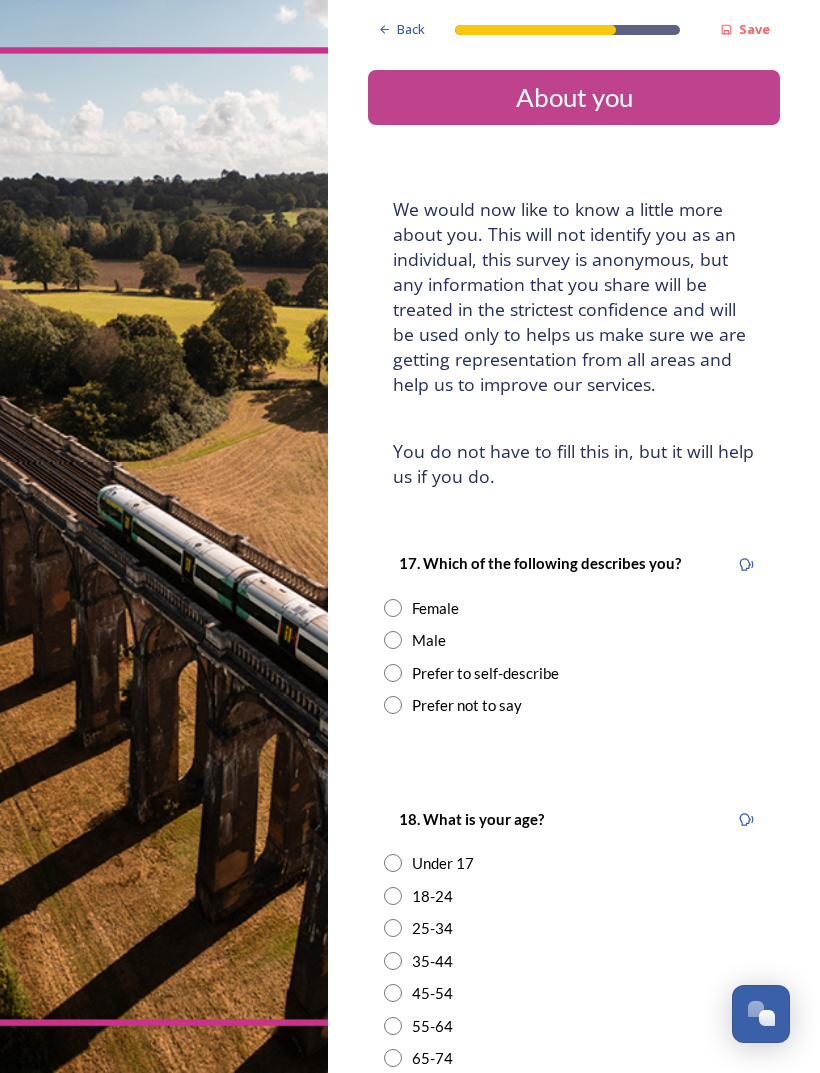 click on "Male" at bounding box center [574, 640] 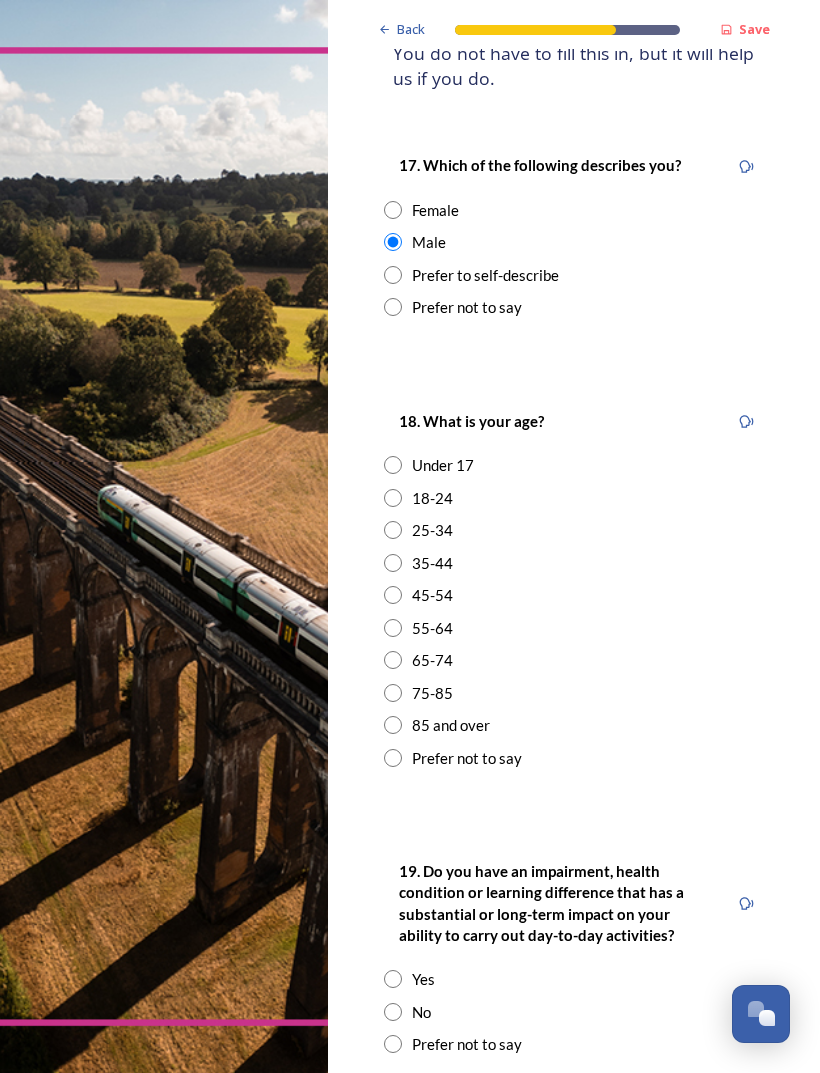 scroll, scrollTop: 398, scrollLeft: 0, axis: vertical 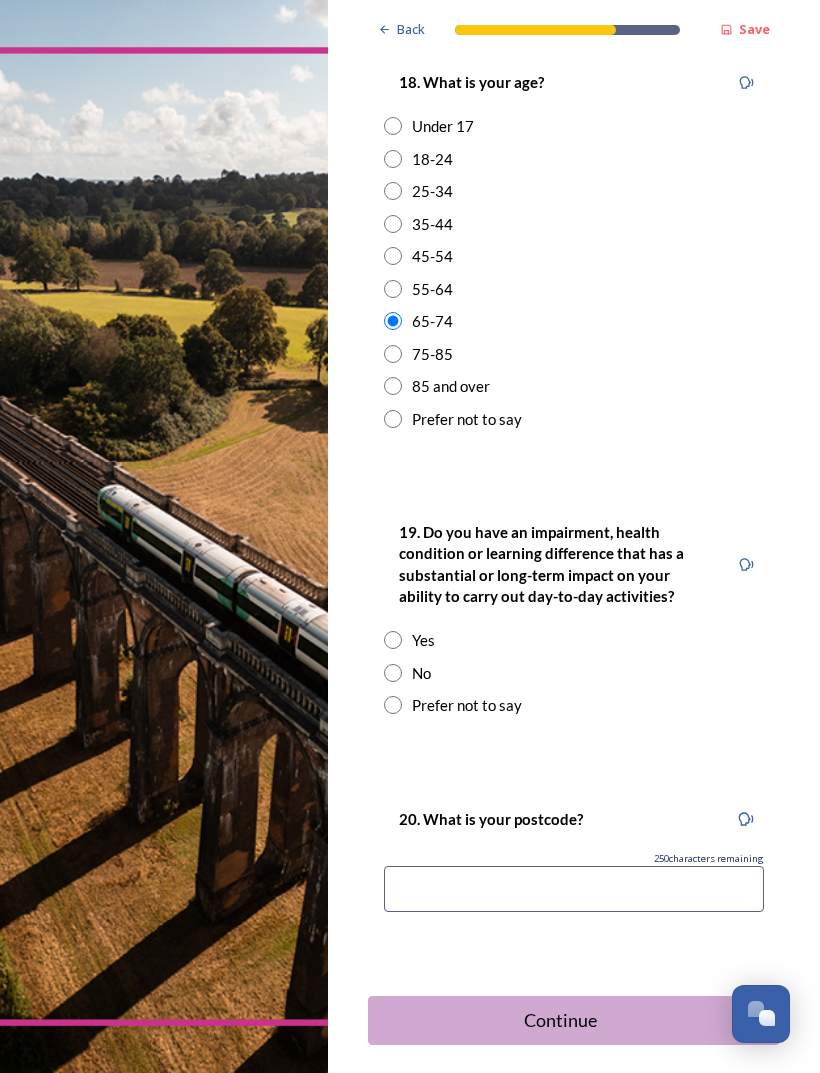 click on "No" at bounding box center (574, 673) 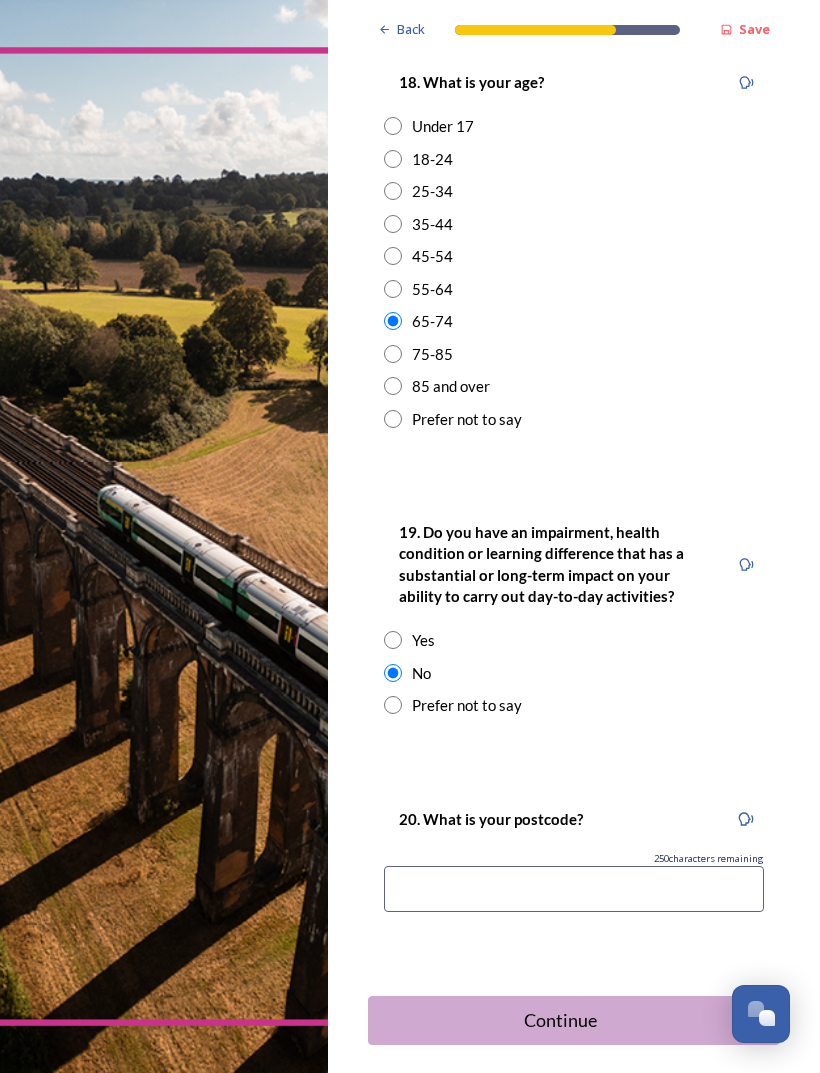 click at bounding box center [574, 889] 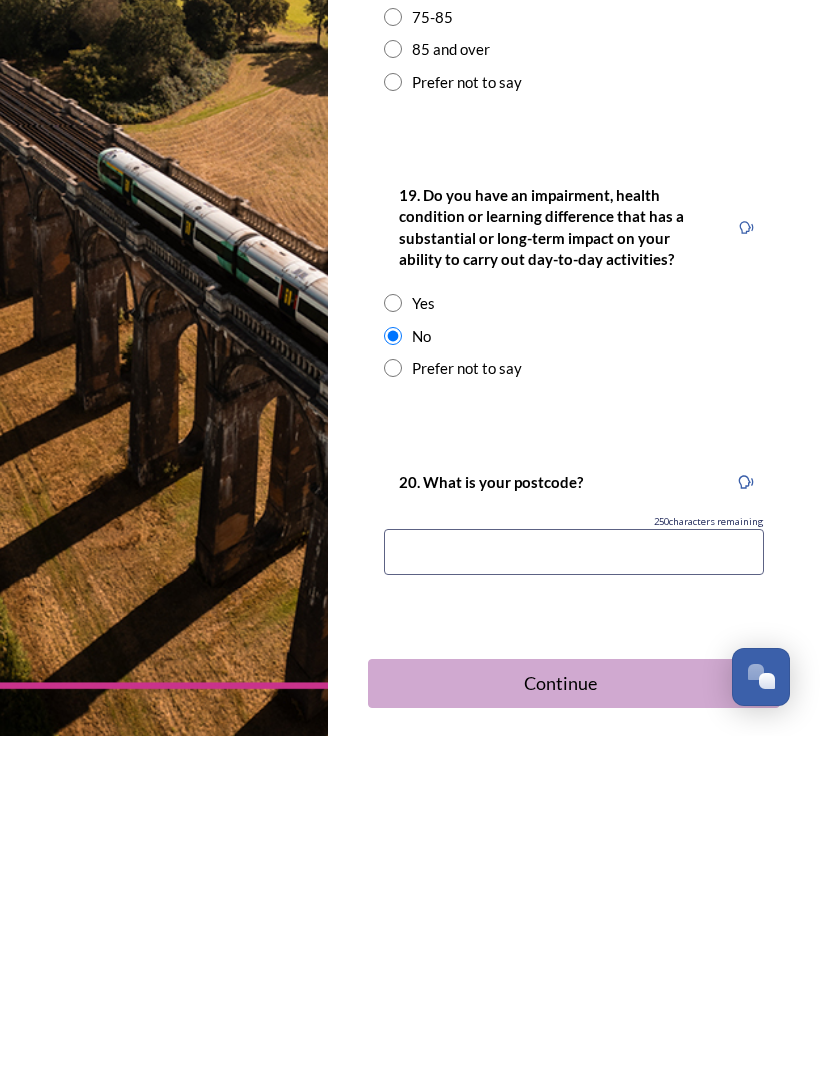type on "[POSTAL_CODE]" 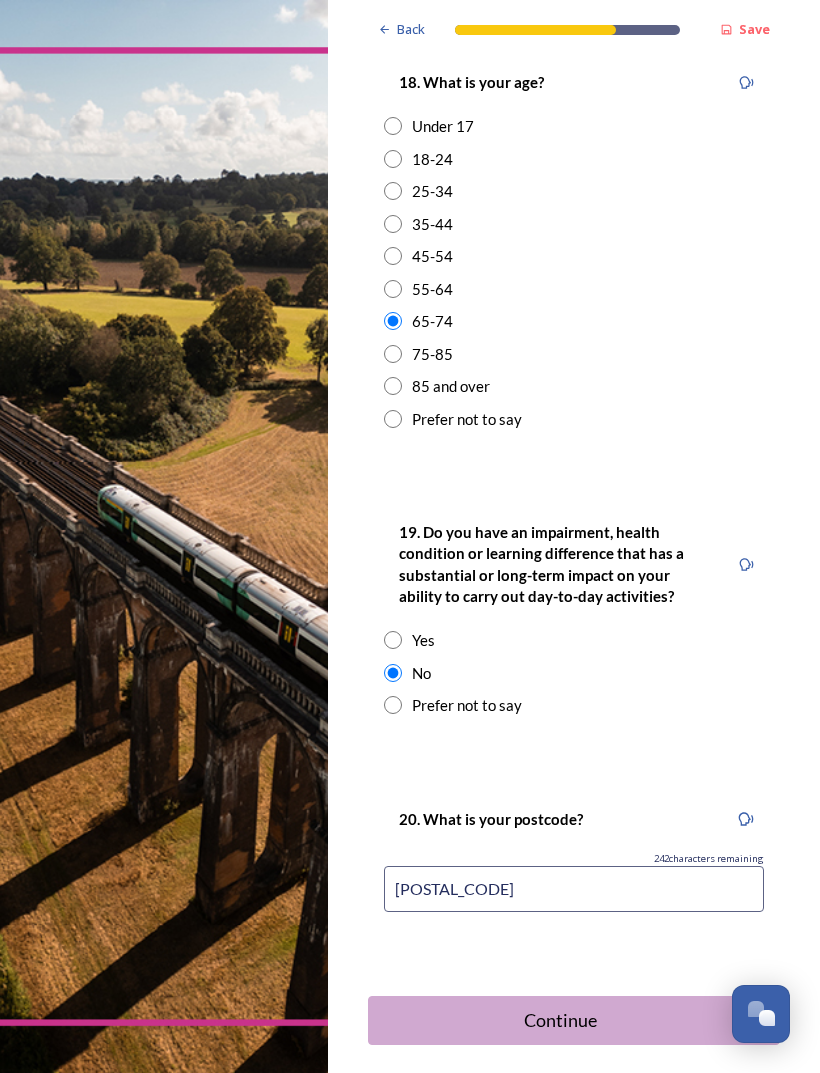 click on "Continue" at bounding box center [560, 1020] 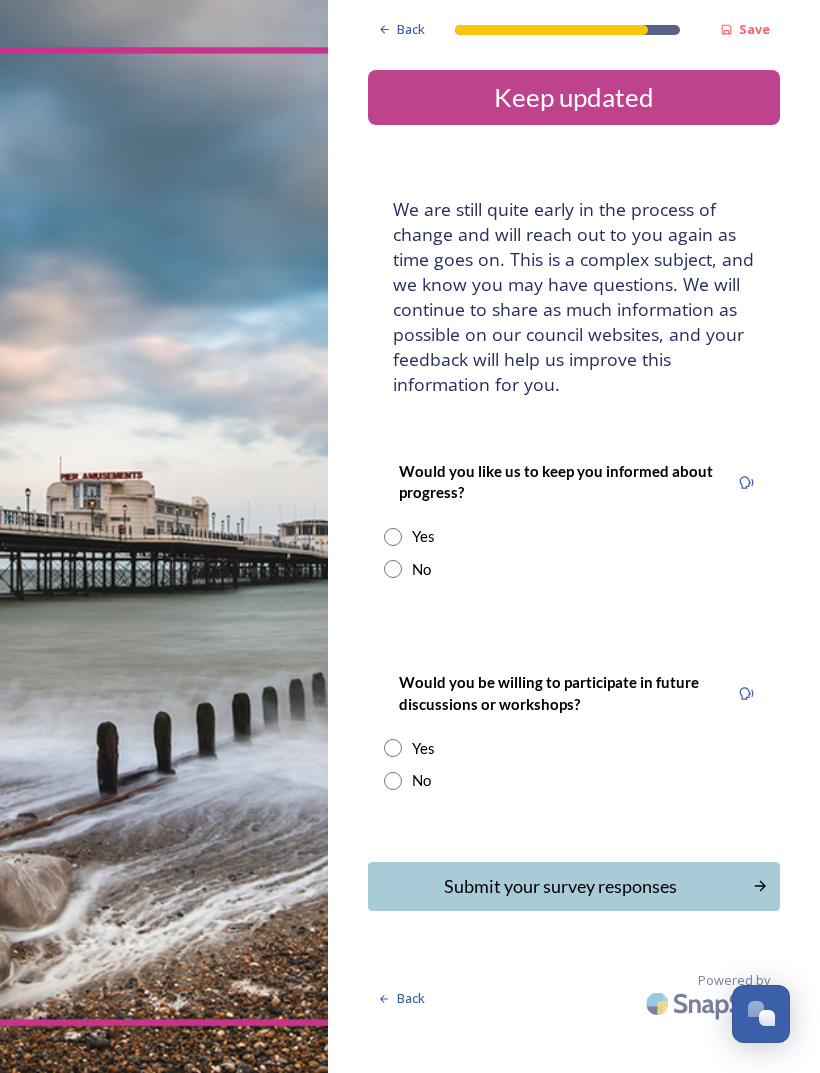scroll, scrollTop: 0, scrollLeft: 0, axis: both 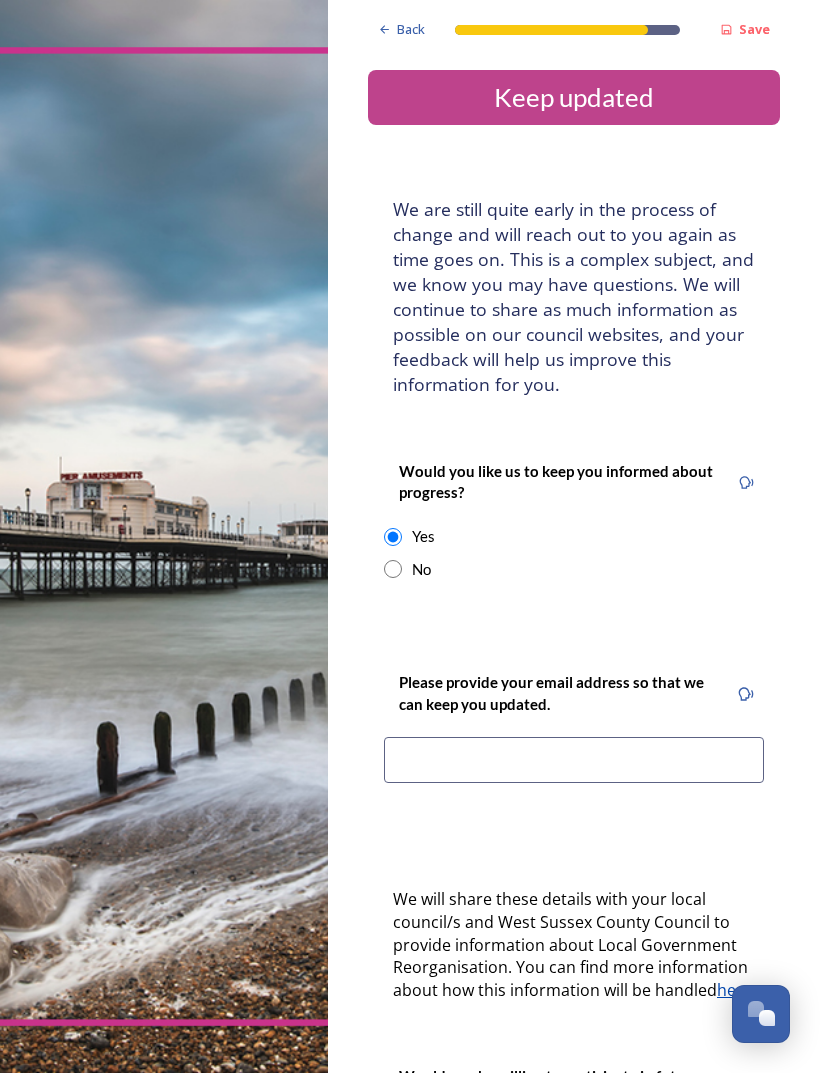 click at bounding box center [574, 760] 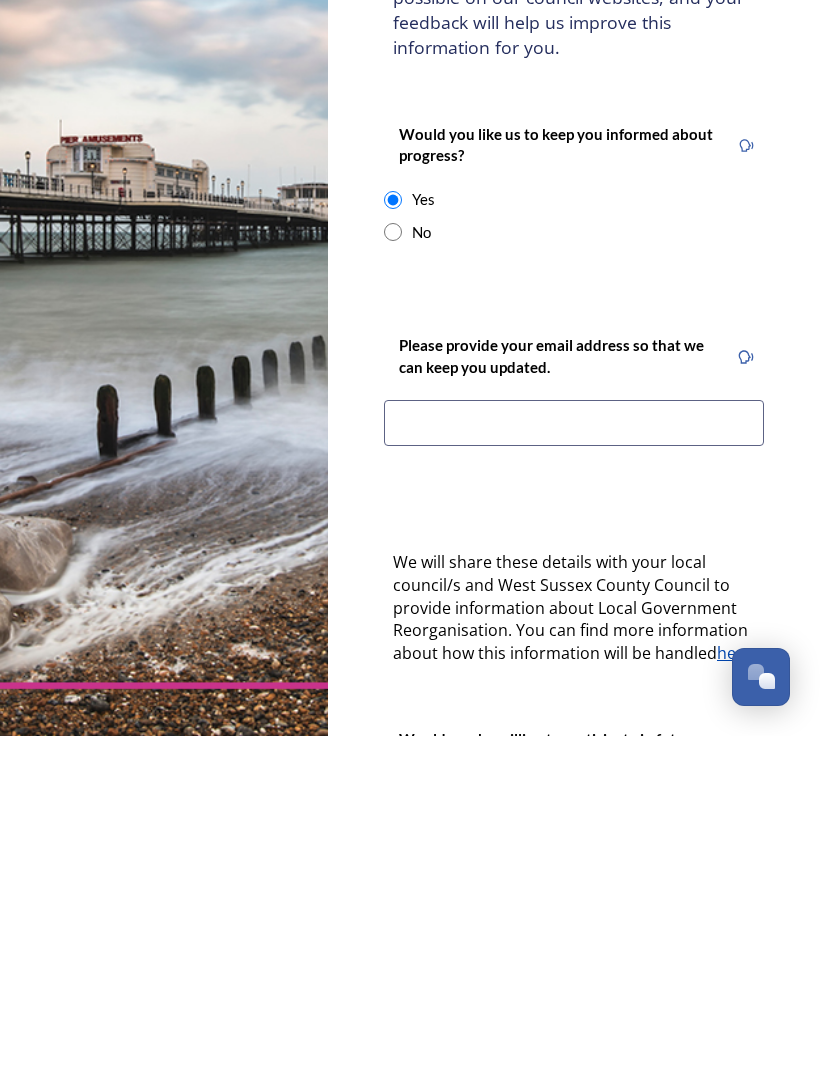 type on "[EMAIL]" 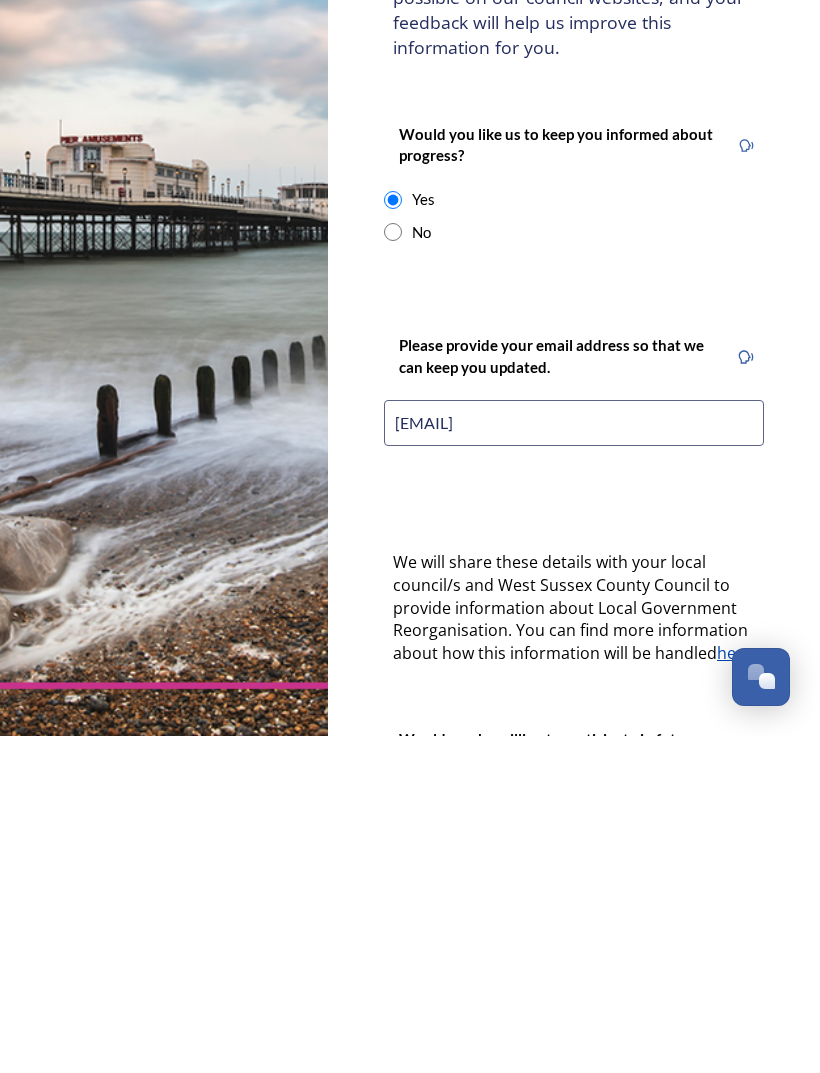 scroll, scrollTop: 64, scrollLeft: 0, axis: vertical 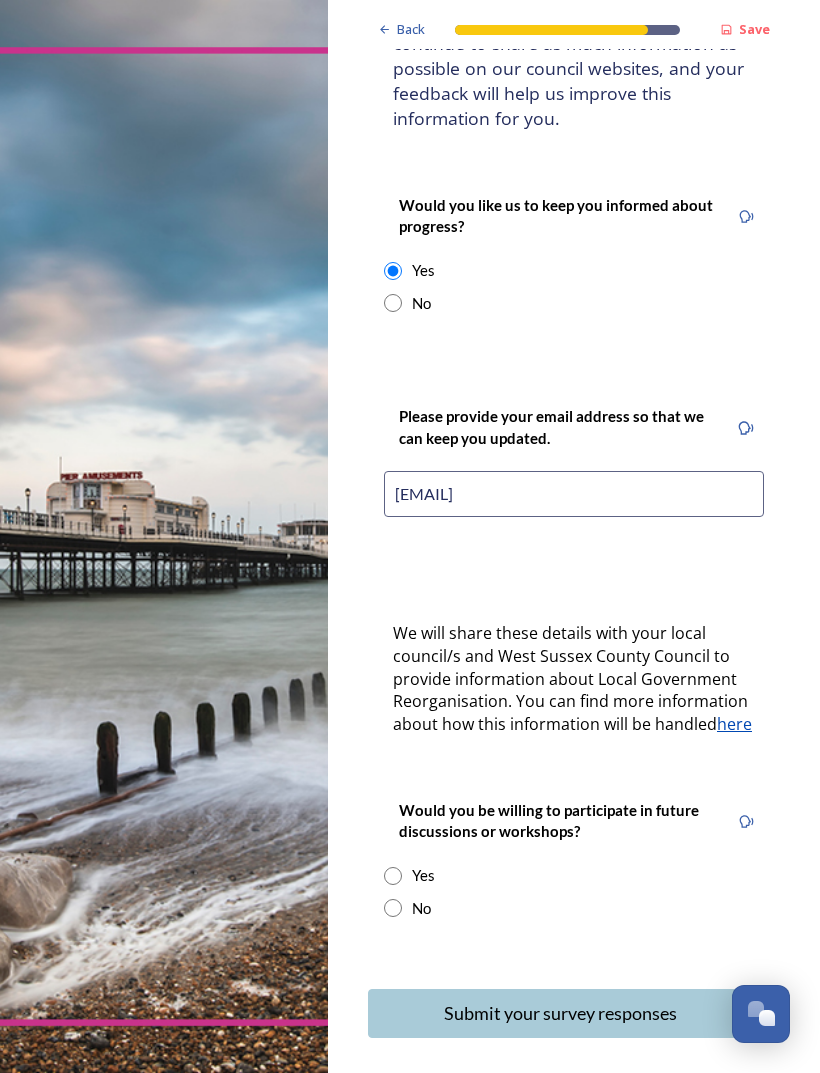 click on "Yes" at bounding box center (574, 875) 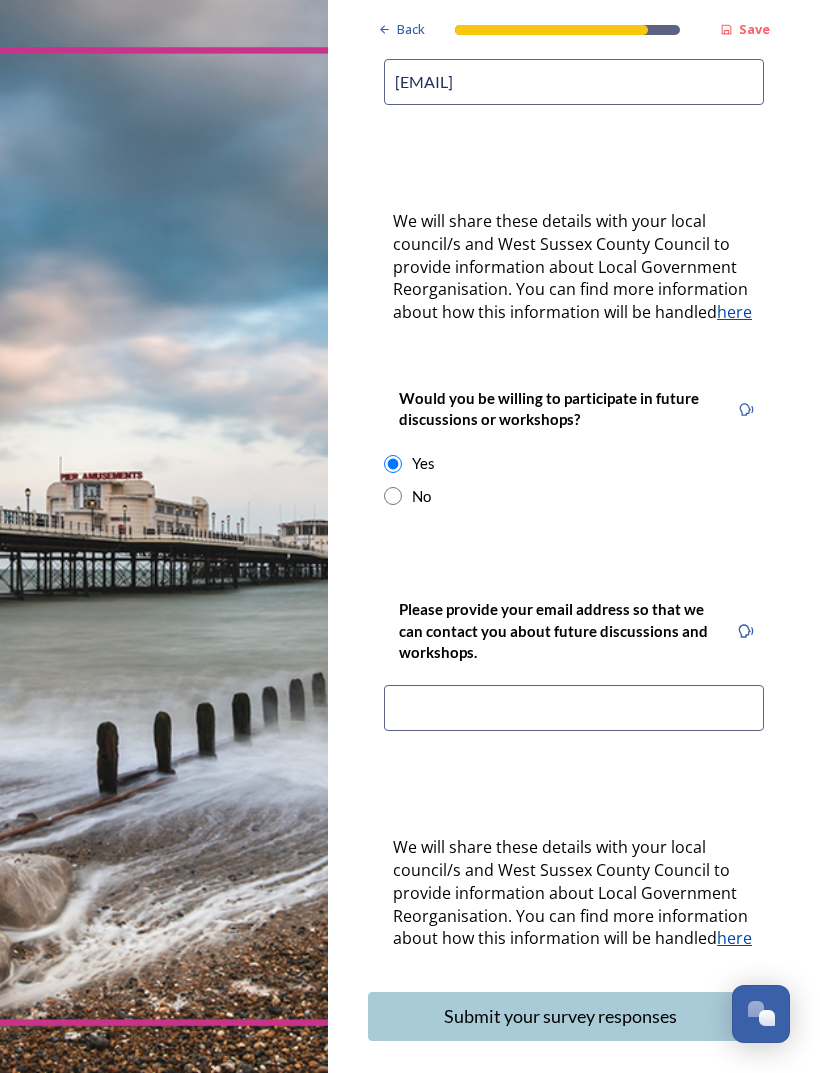 scroll, scrollTop: 675, scrollLeft: 0, axis: vertical 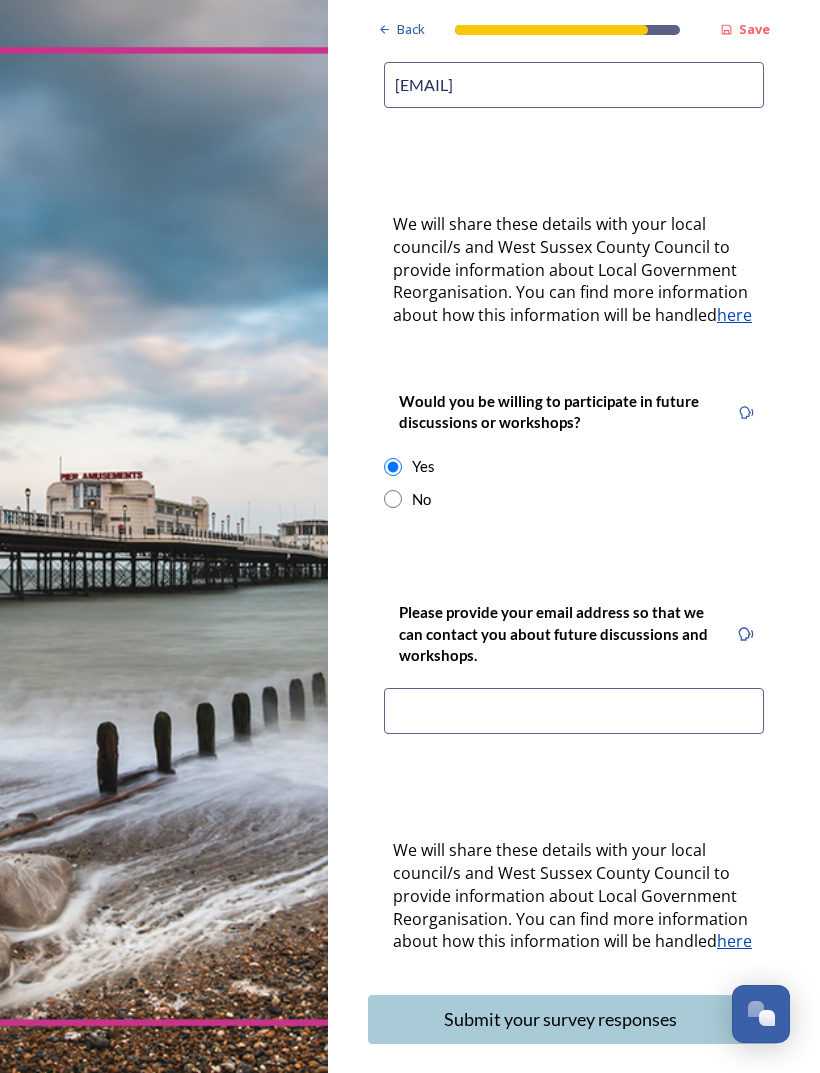 click at bounding box center (574, 711) 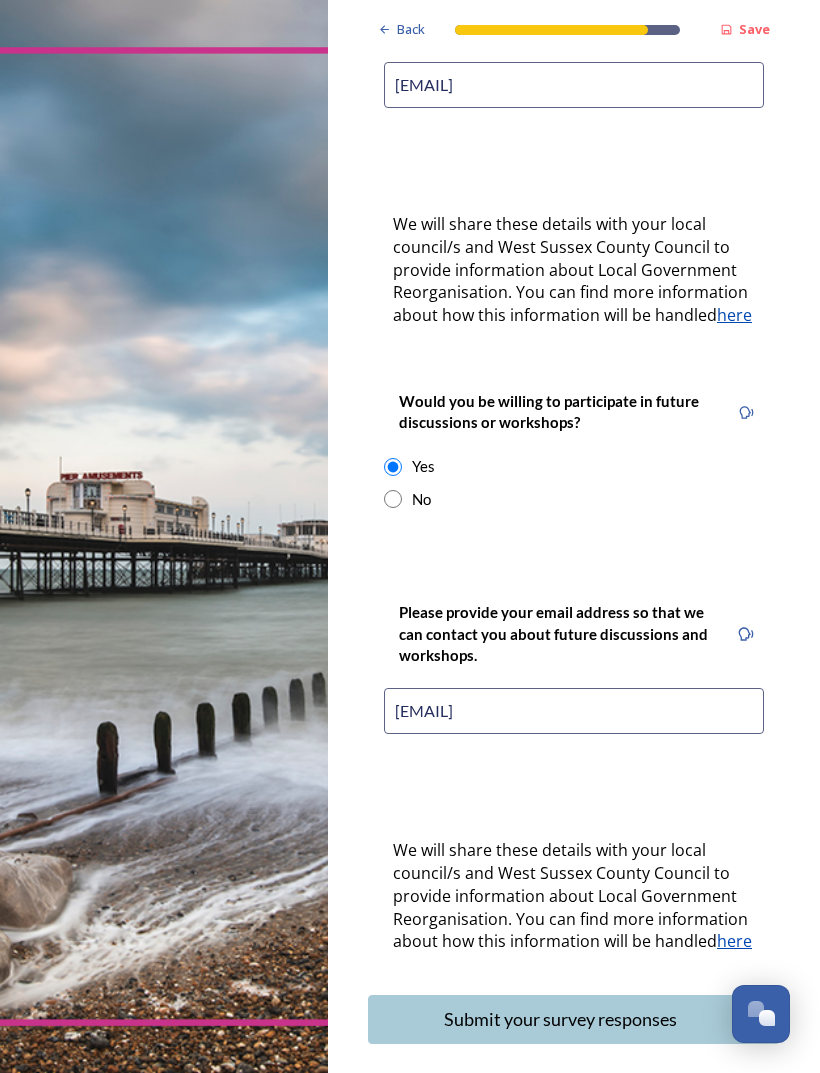click on "Submit your survey responses" at bounding box center (560, 1019) 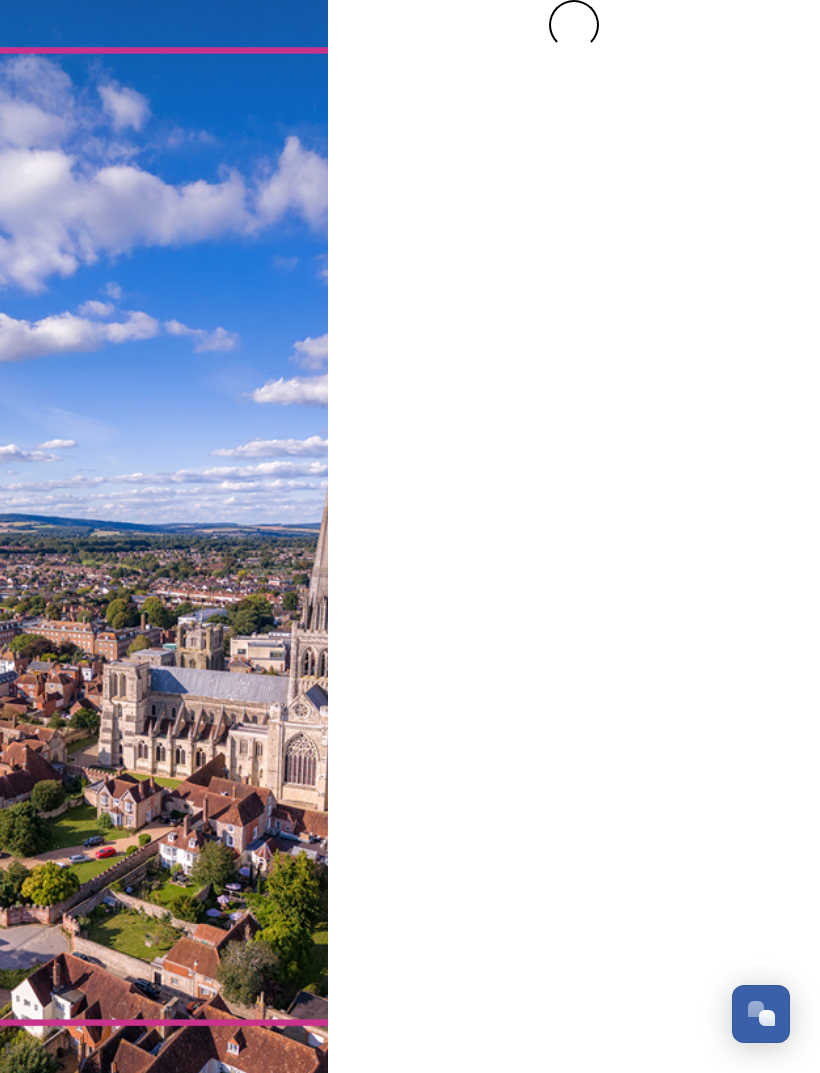 scroll, scrollTop: 0, scrollLeft: 0, axis: both 